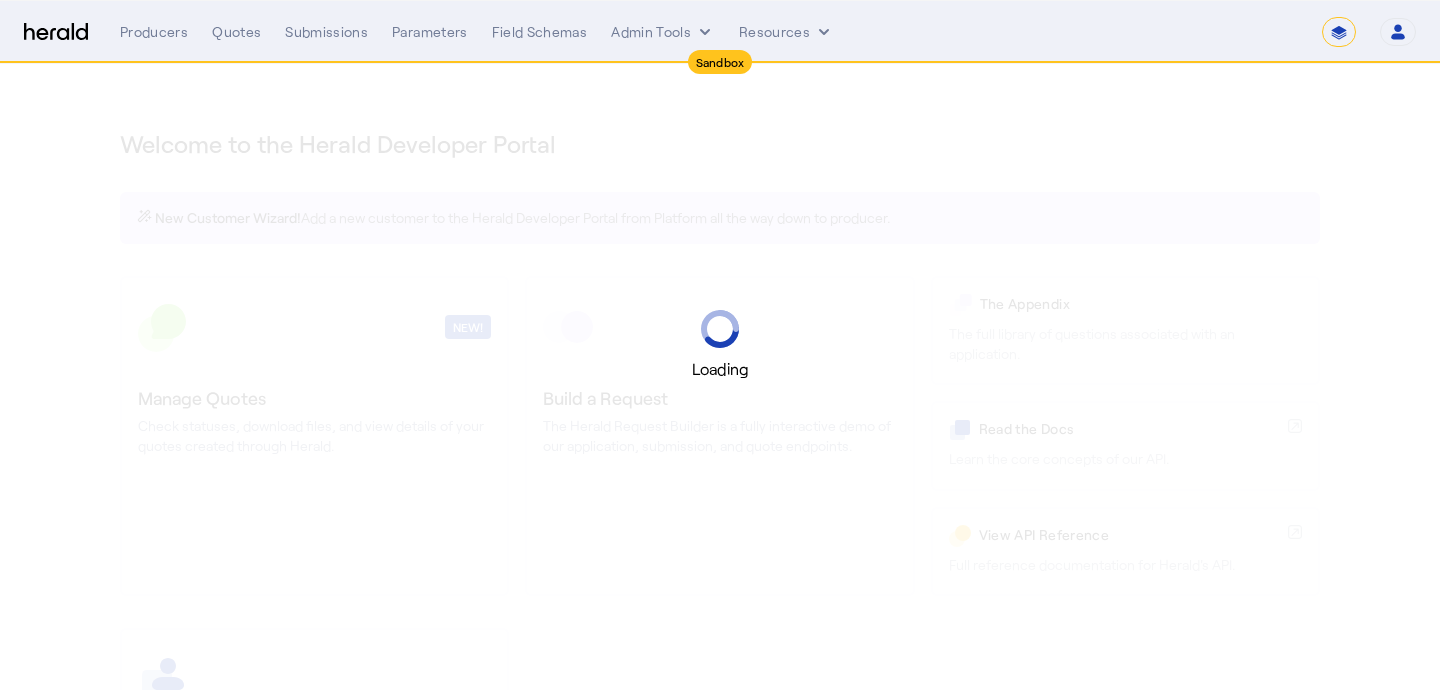 select on "*******" 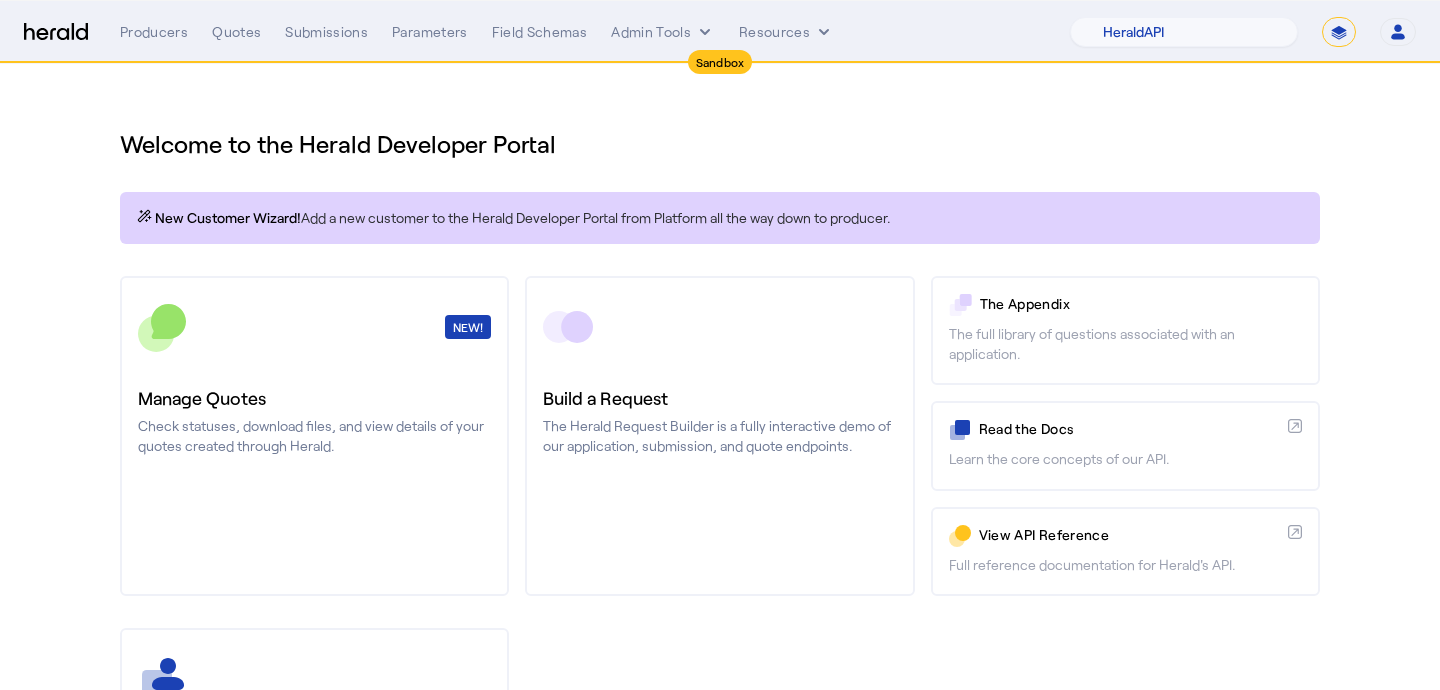click on "**********" at bounding box center (1339, 32) 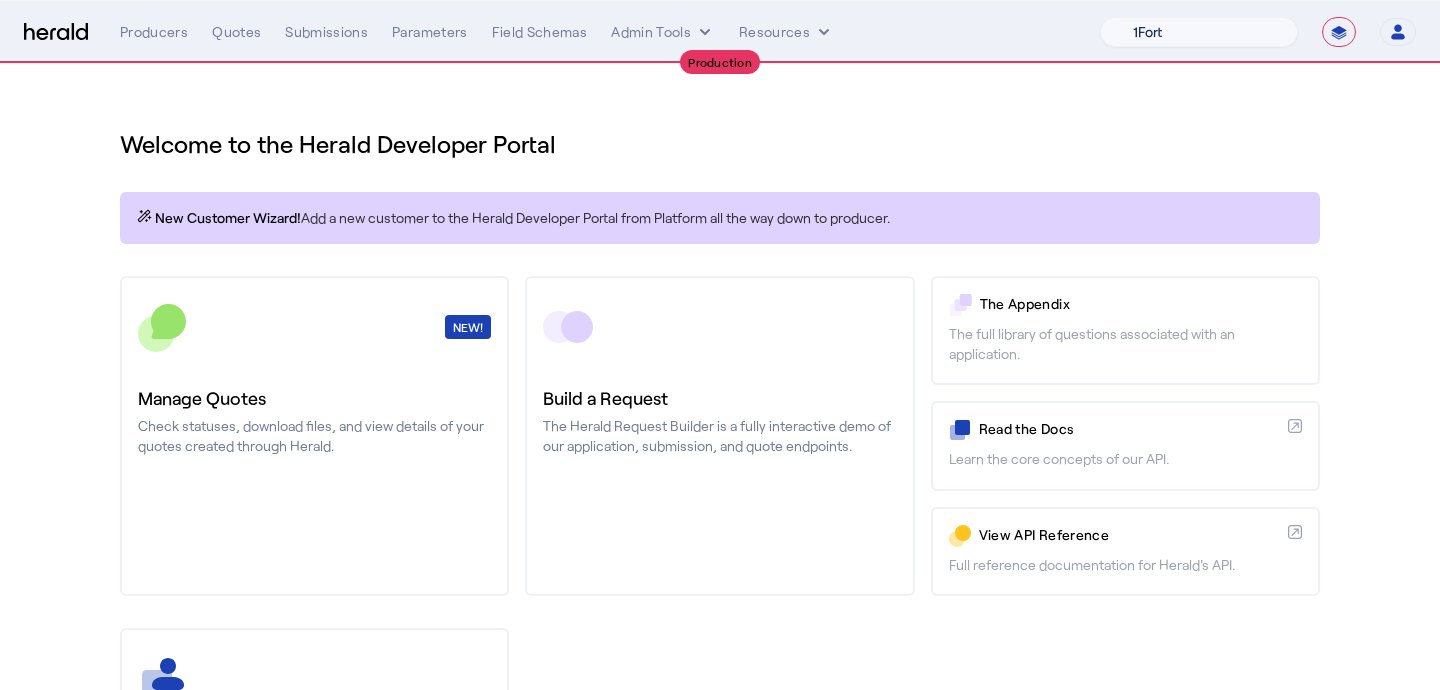 click on "1Fort   Billy   BindHQ   Bunker   CRC   Campus Coverage   Citadel   Fifthwall   Flow Specialty (Capitola)   Founder Shield   Growthmill   HIB Marketplace   HeraldAPI   Layr   Limit   Marsh   QuoteWell   Sayata Labs   Semsee   Stere   USI   Vouch   Zywave" at bounding box center [1199, 32] 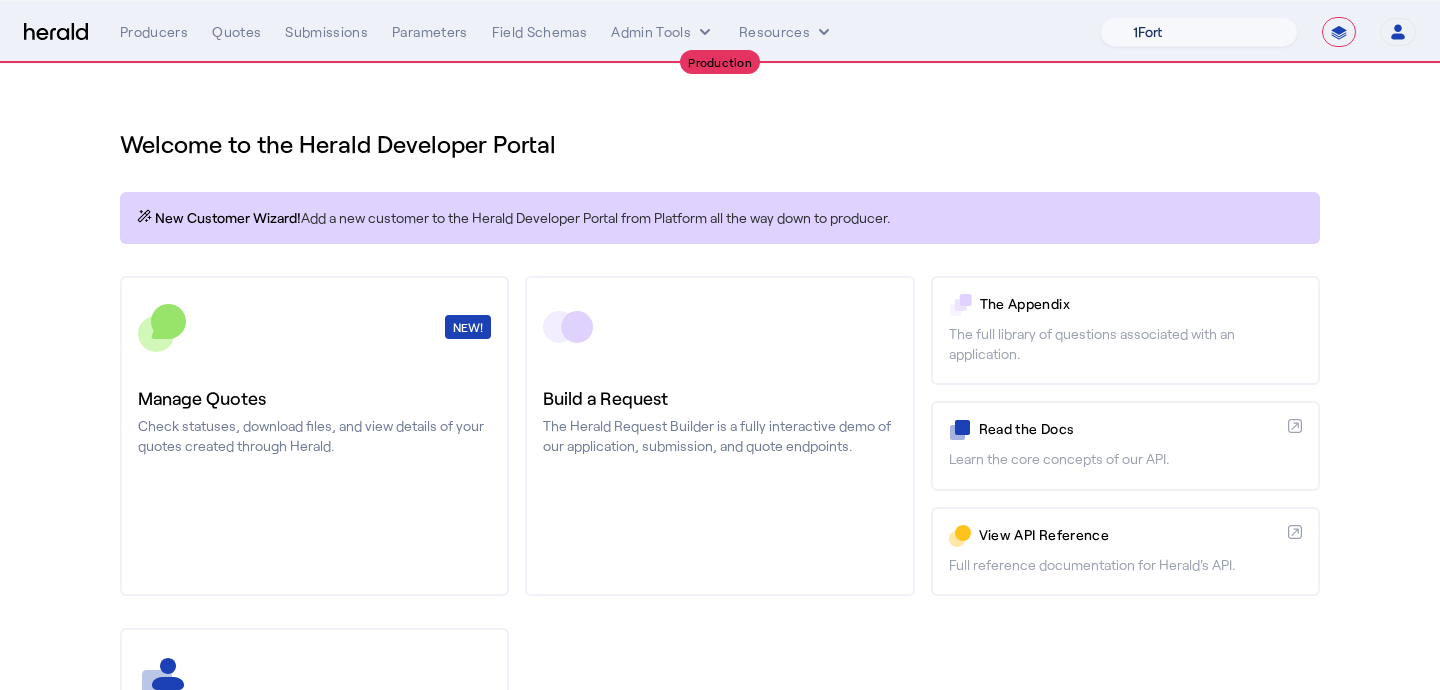 select on "pfm_j8lw_citadel" 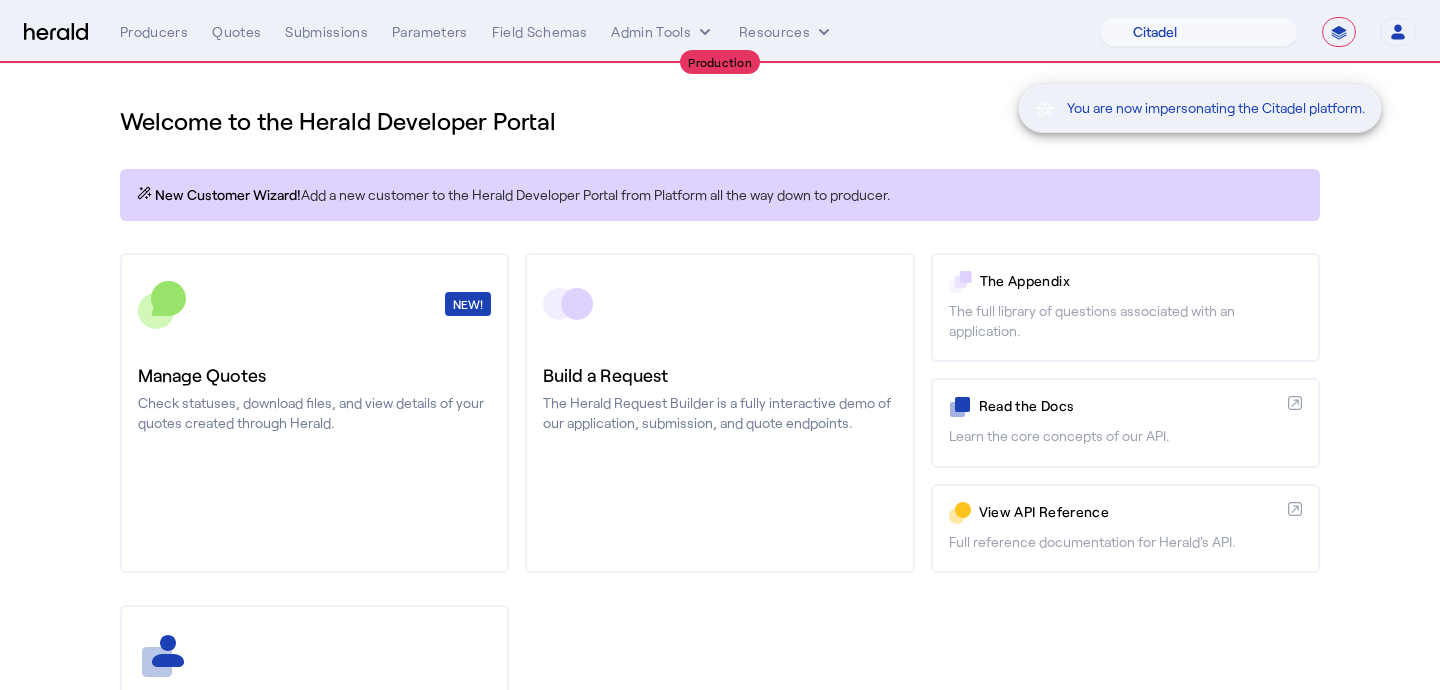 scroll, scrollTop: 25, scrollLeft: 0, axis: vertical 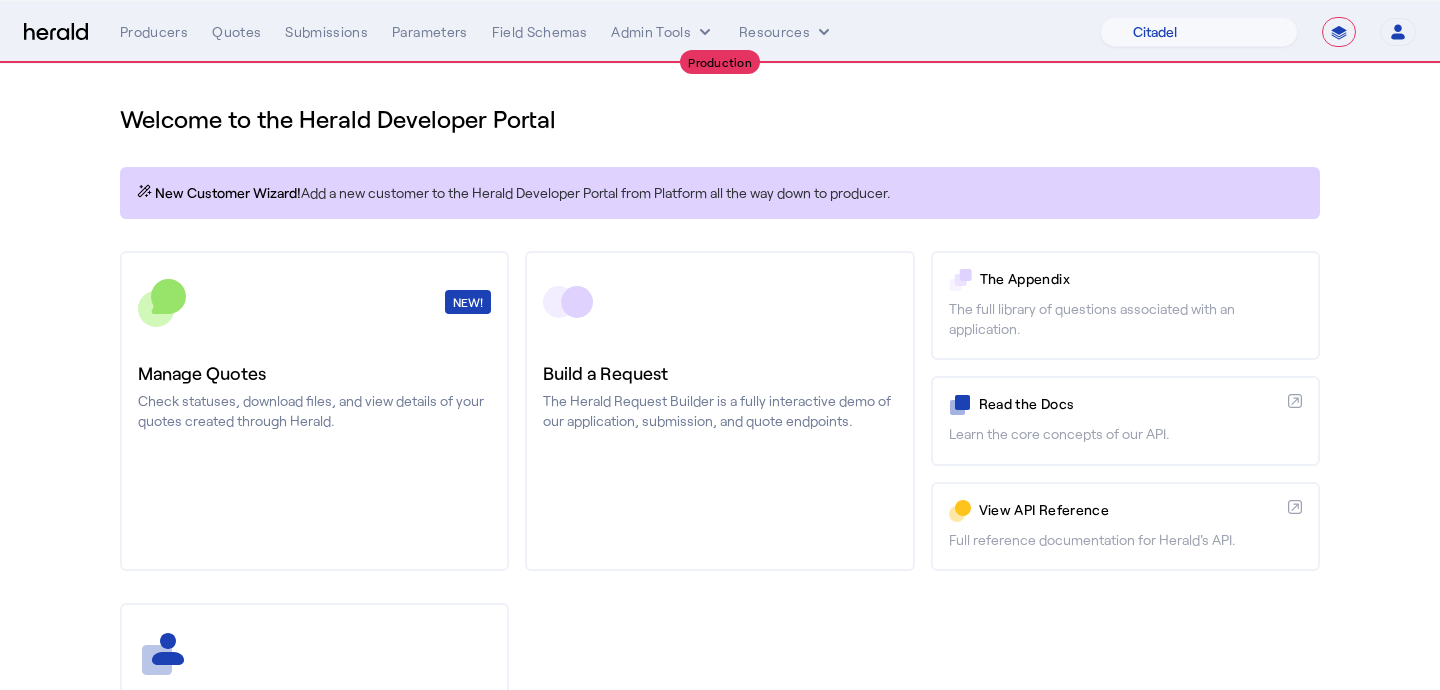 click on "Check statuses, download files, and view details of your quotes created through Herald." 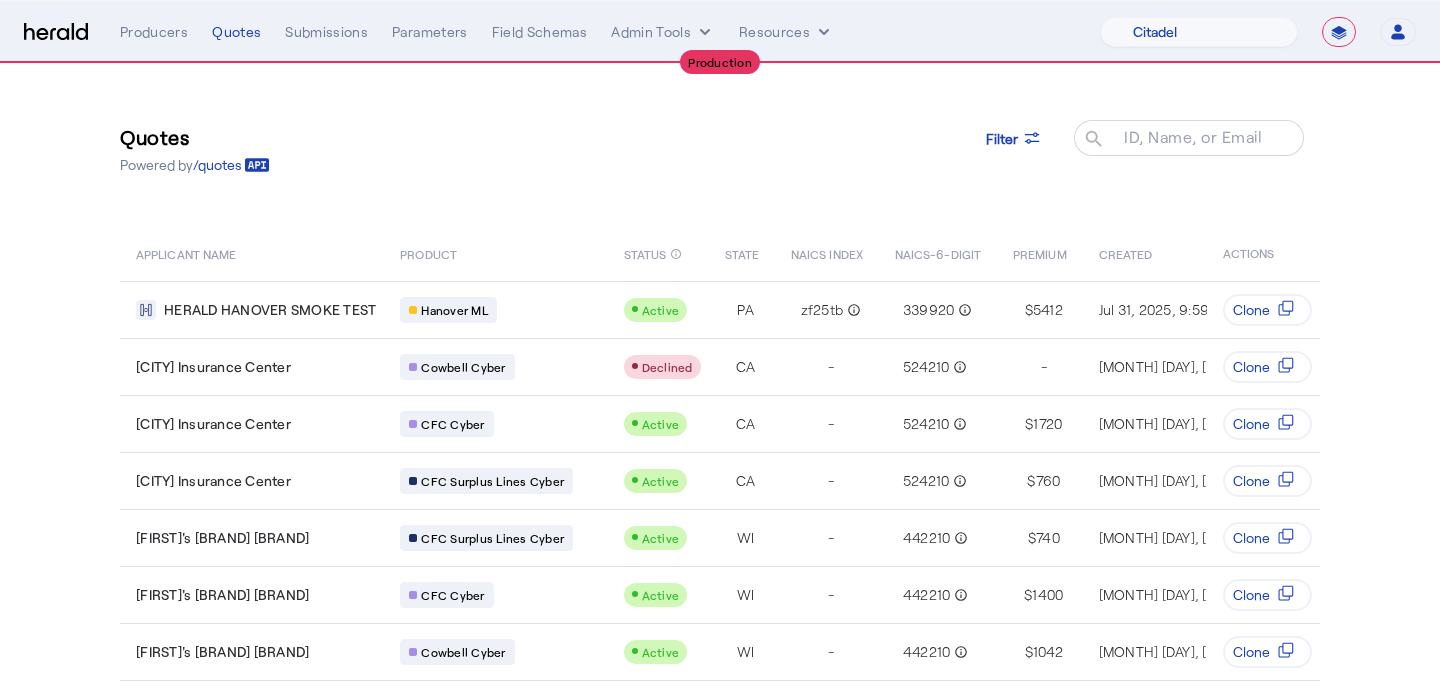 scroll, scrollTop: 9, scrollLeft: 0, axis: vertical 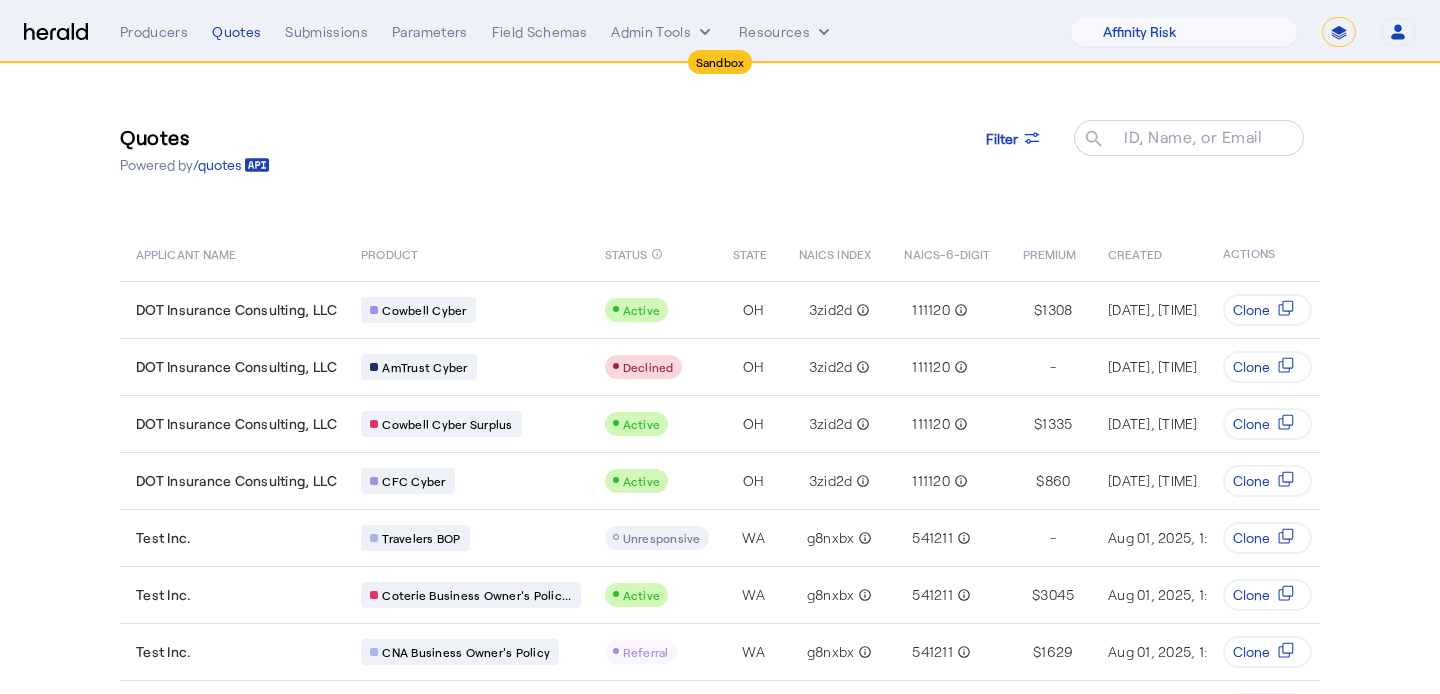 select on "pfm_1vyo_affinityrisk" 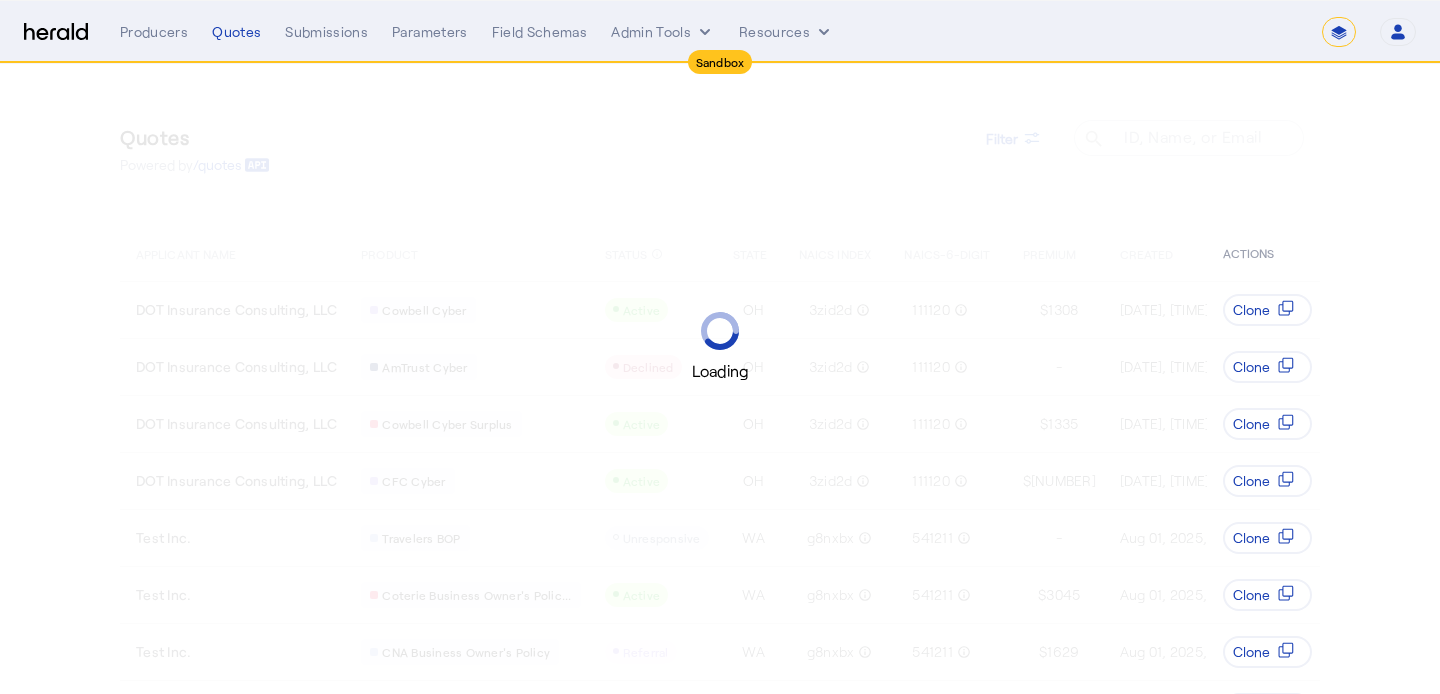 select on "*******" 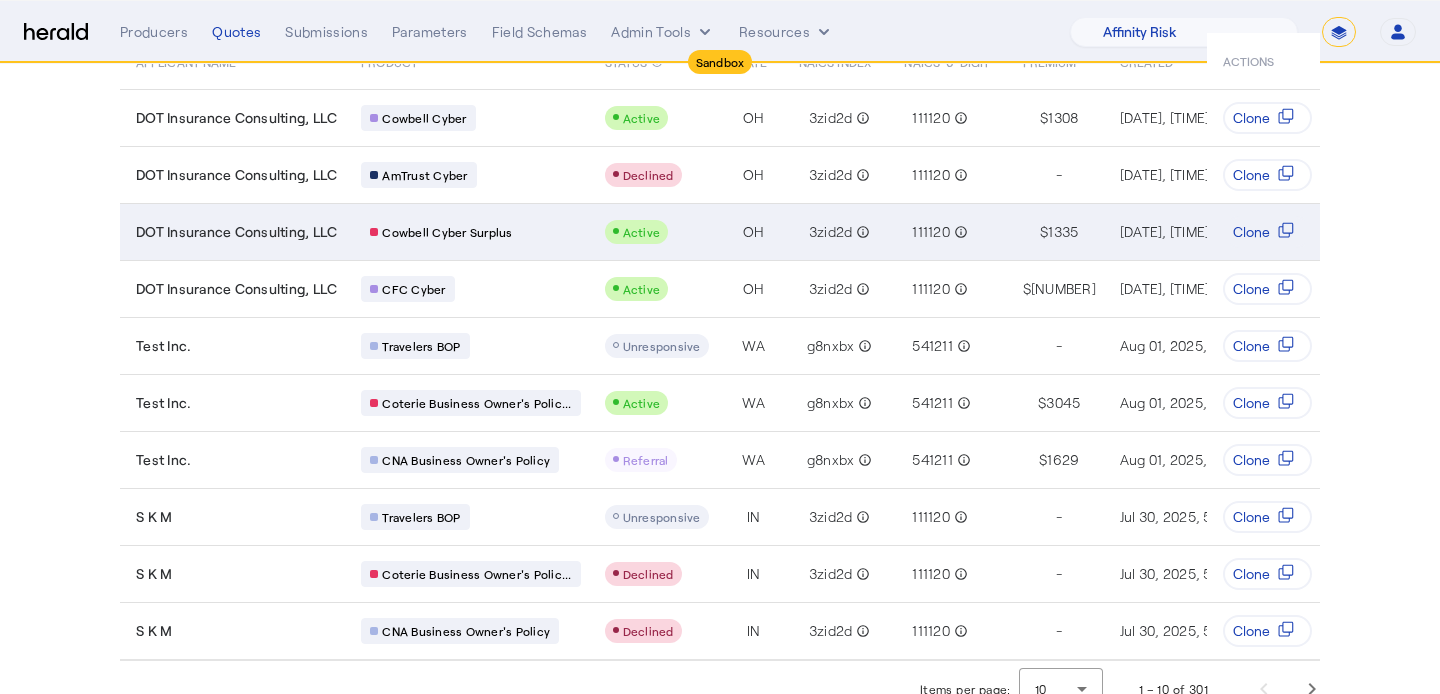 scroll, scrollTop: 215, scrollLeft: 0, axis: vertical 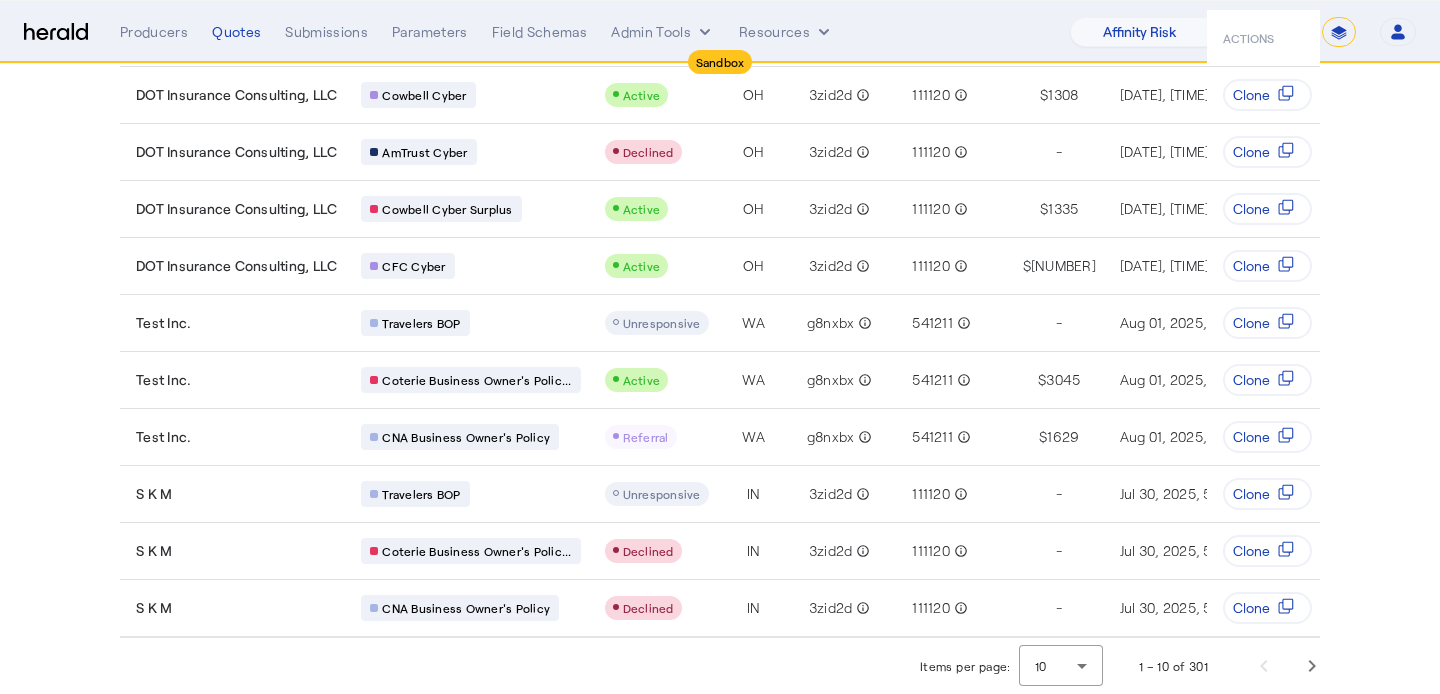 click at bounding box center [56, 32] 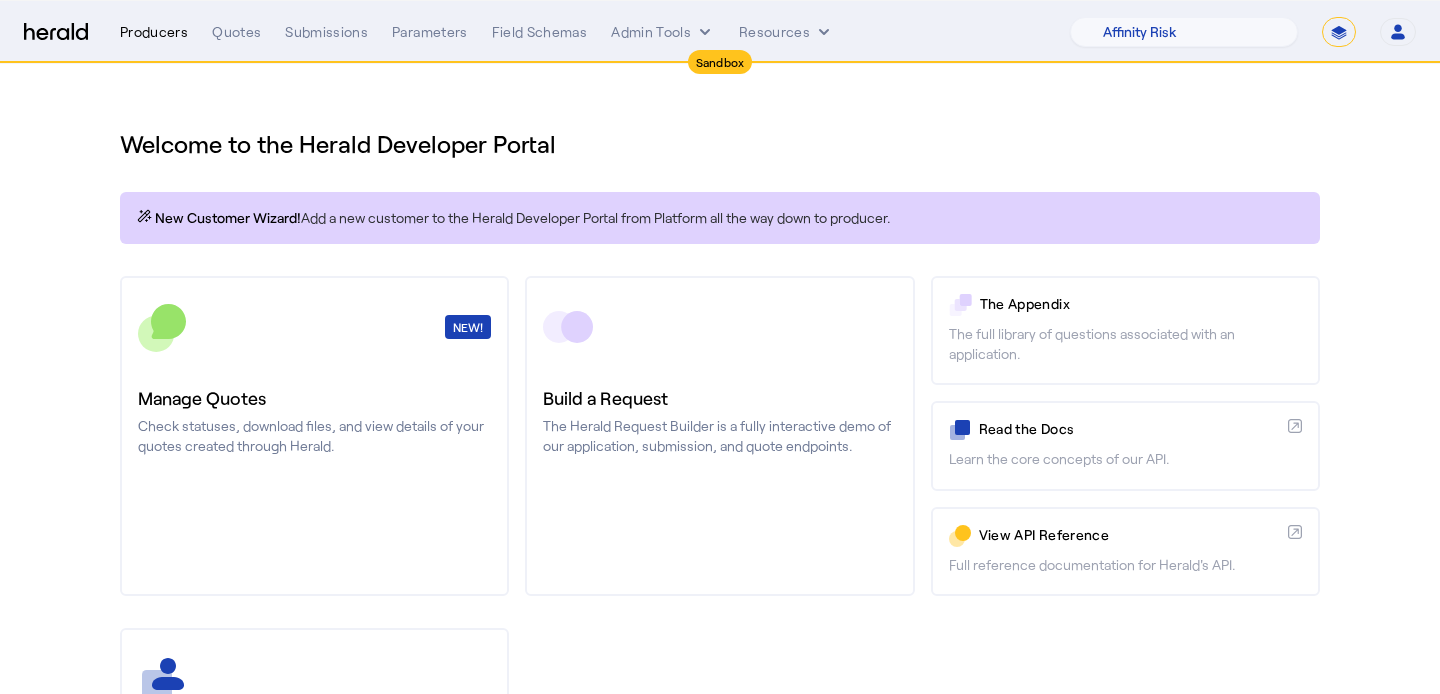click on "Producers" at bounding box center [154, 32] 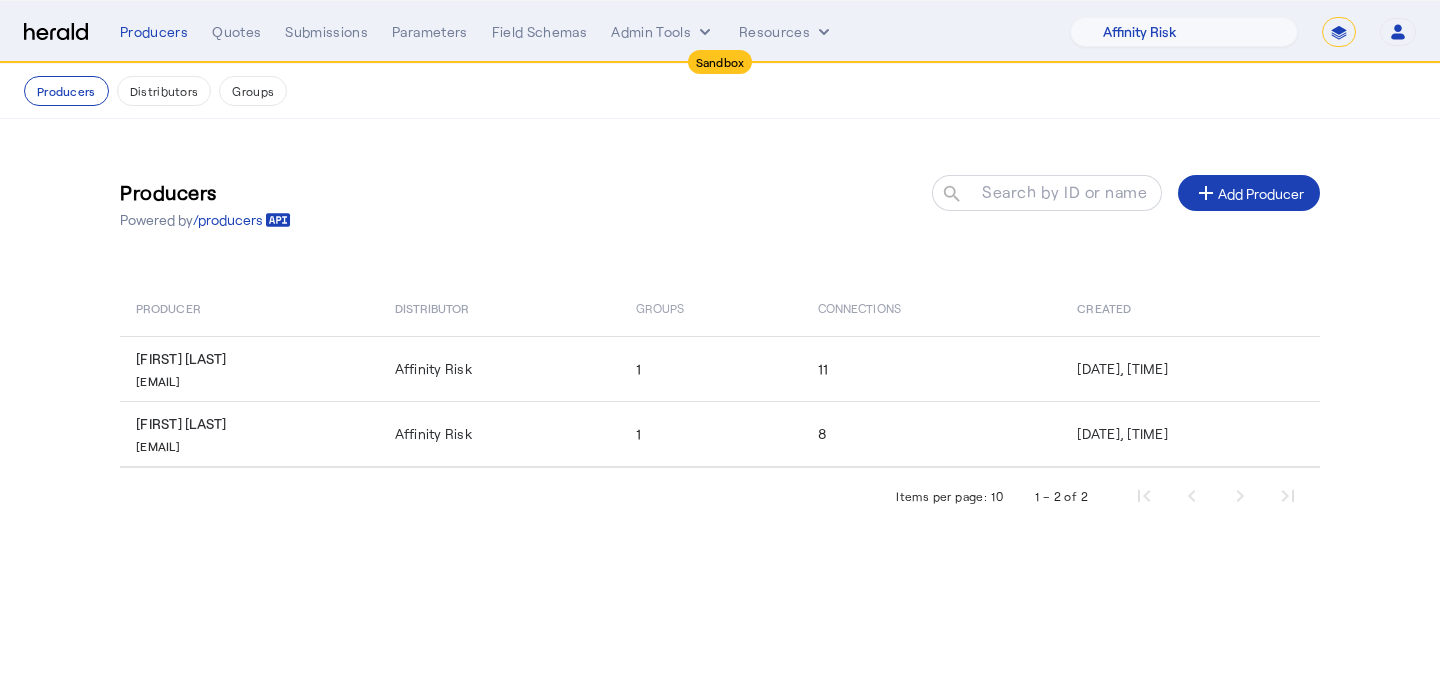 click on "Producers   Quotes   Submissions   Parameters   Field Schemas   Admin Tools
Resources
1Fort   Acrisure   Acturis   Affinity Advisors   Affinity Risk   Agentero   AmWins   Anzen   Aon   Appulate   Arch   Assurely   BTIS   Babbix   Berxi   Billy   BindHQ   Bold Penguin    Bolt   Bond   Boxx   Brightway   Brit Demo Sandbox   Broker Buddha   Buddy   Bunker   Burns Wilcox   CNA Test   CRC   CS onboarding test account   Chubb Test   Citadel   Coalition   Coast   Coterie Test   Counterpart    CoverForce   CoverWallet   Coverdash   Coverhound   Cowbell   Cyber Example Platform   CyberPassport   Defy Insurance   Draftrs   ESpecialty   Embroker   Equal Parts   Exavalu   Ezyagent   Federacy Platform   FifthWall   Flow Speciality (Capitola)   Foundation   Founder Shield   Gaya   Gerent   GloveBox   Glow   Growthmill   HW Kaufman   Hartford Steam Boiler   Hawksoft   Heffernan Insurance Brokers   Herald Envoy Testing   HeraldAPI   Hypergato   Irys" at bounding box center [768, 32] 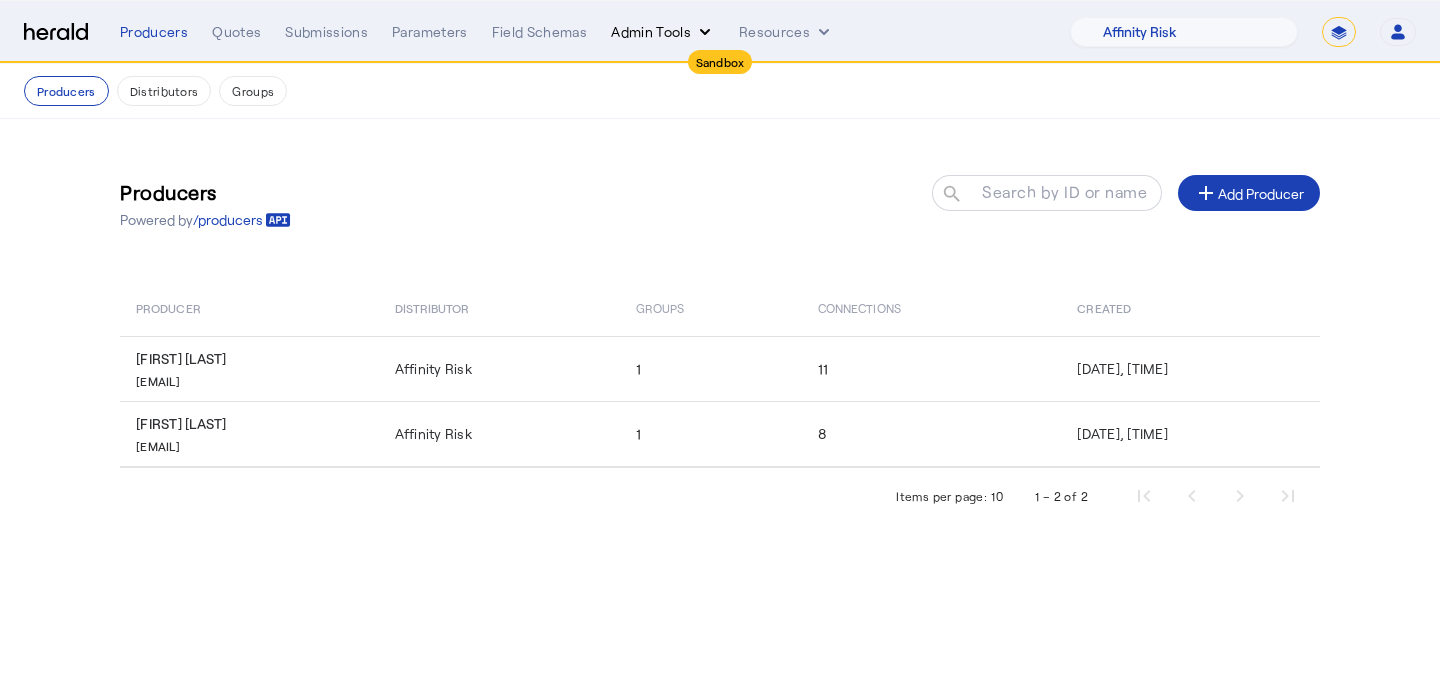 click on "Admin Tools" at bounding box center (663, 32) 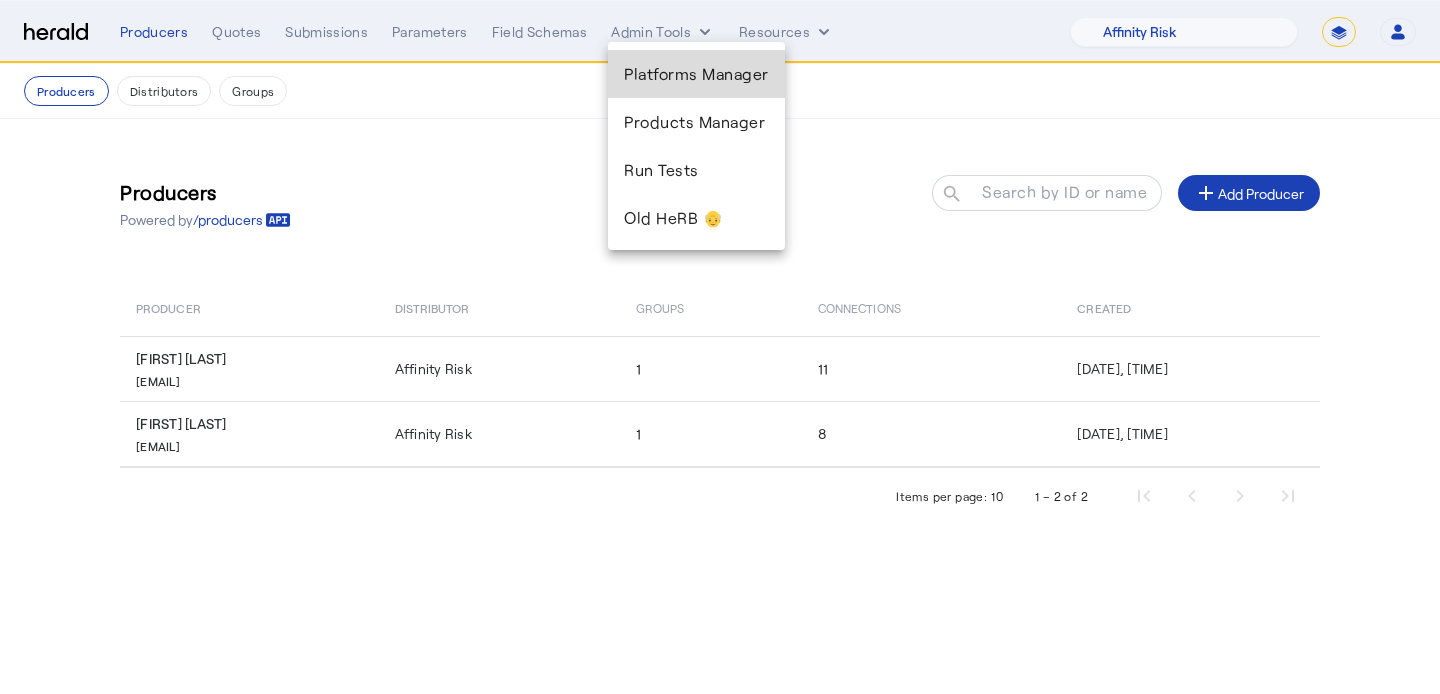 click on "Platforms Manager" at bounding box center [696, 74] 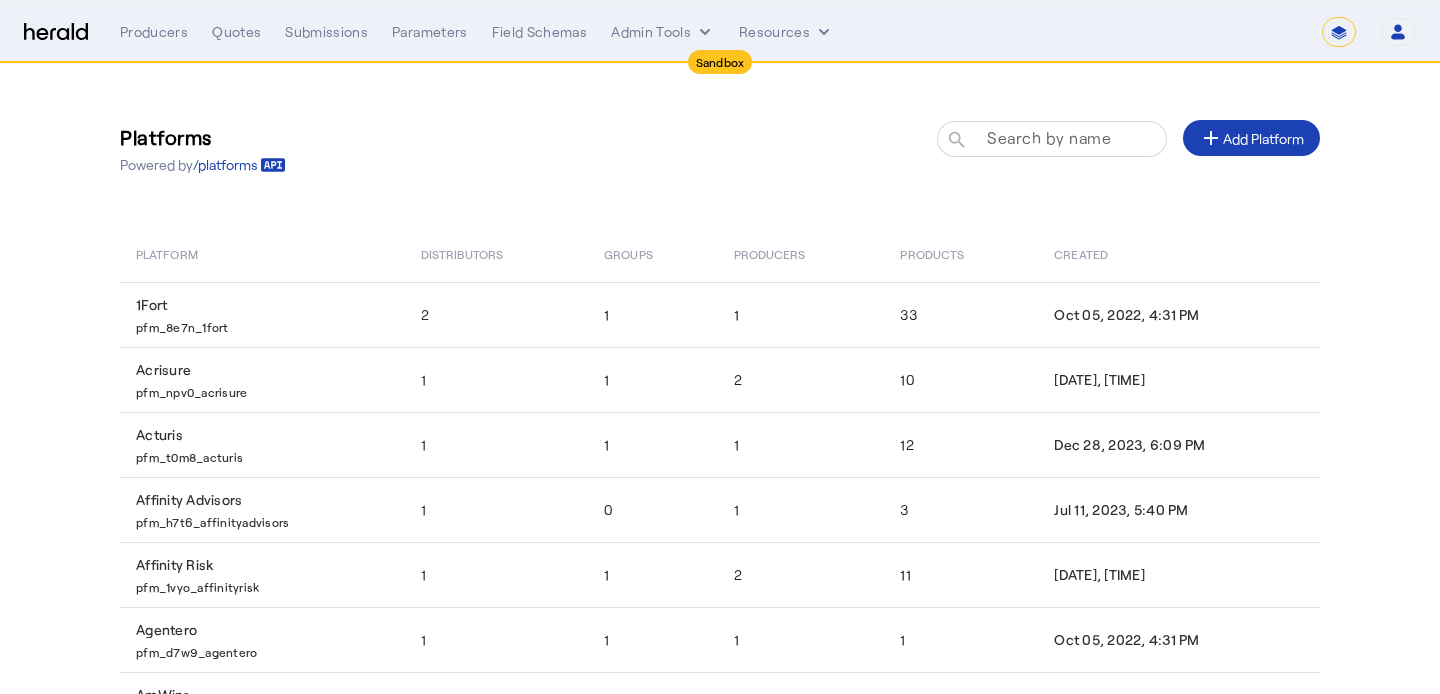 click on "Search by name" at bounding box center [1061, 138] 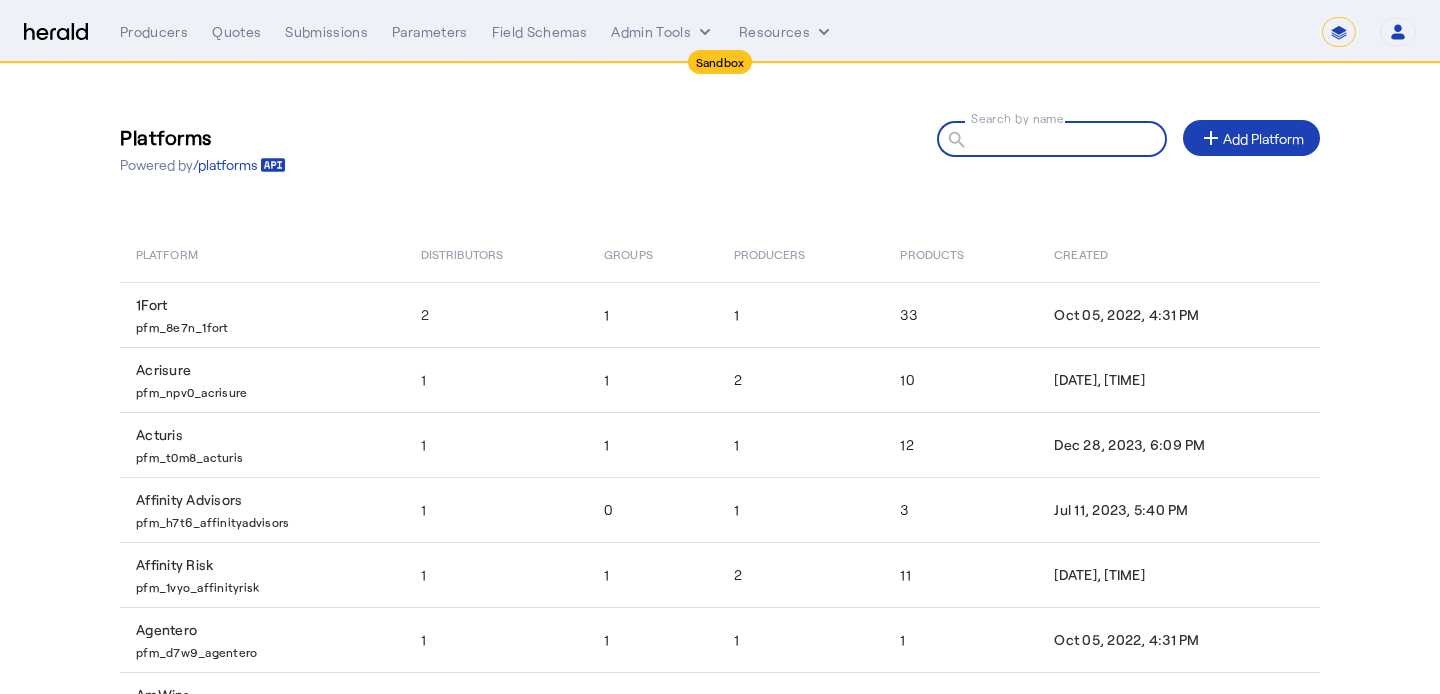 click on "Search by name" at bounding box center (1061, 138) 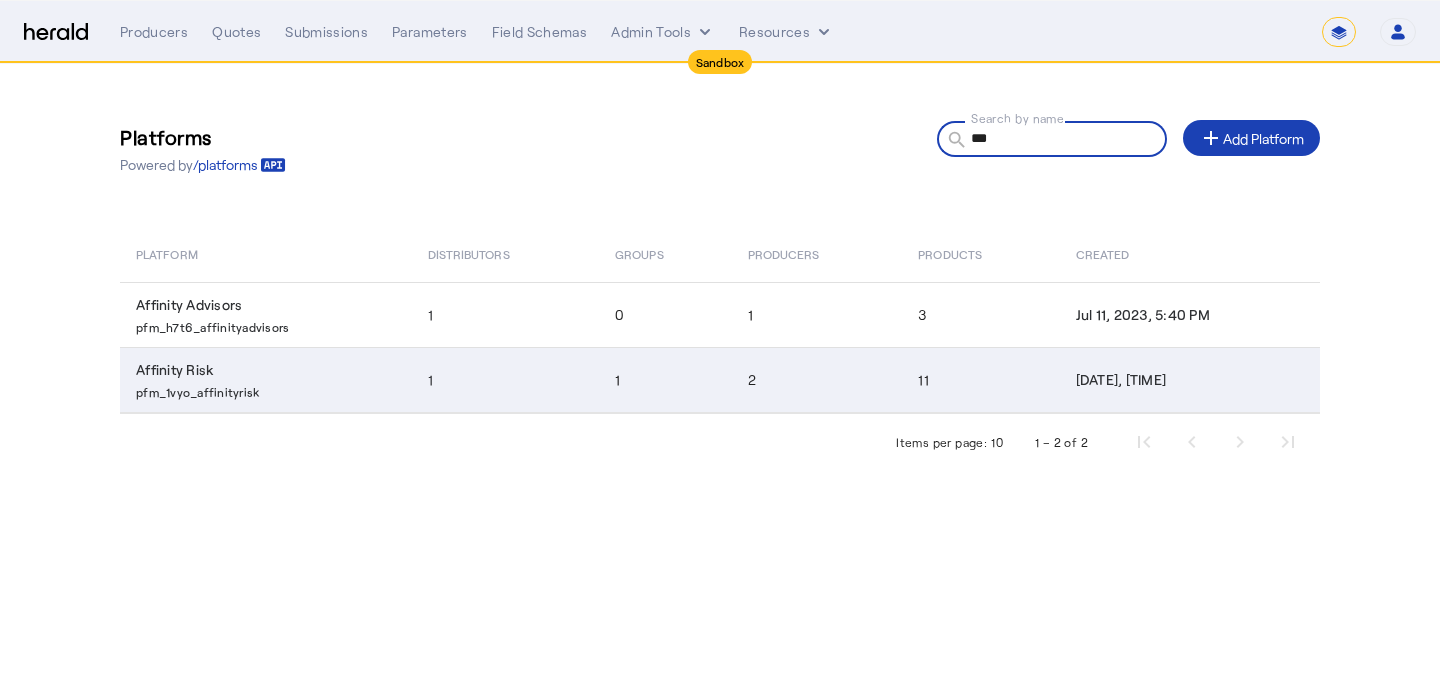 type on "***" 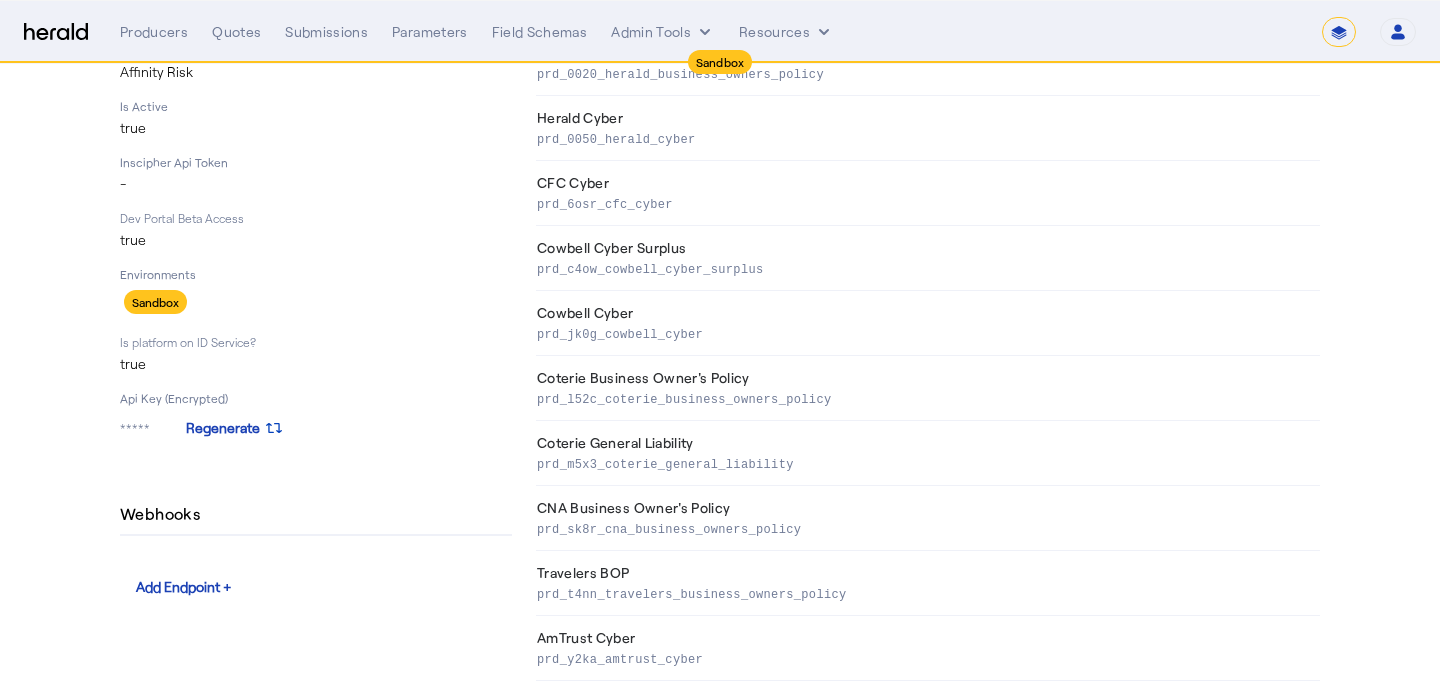 scroll, scrollTop: 292, scrollLeft: 0, axis: vertical 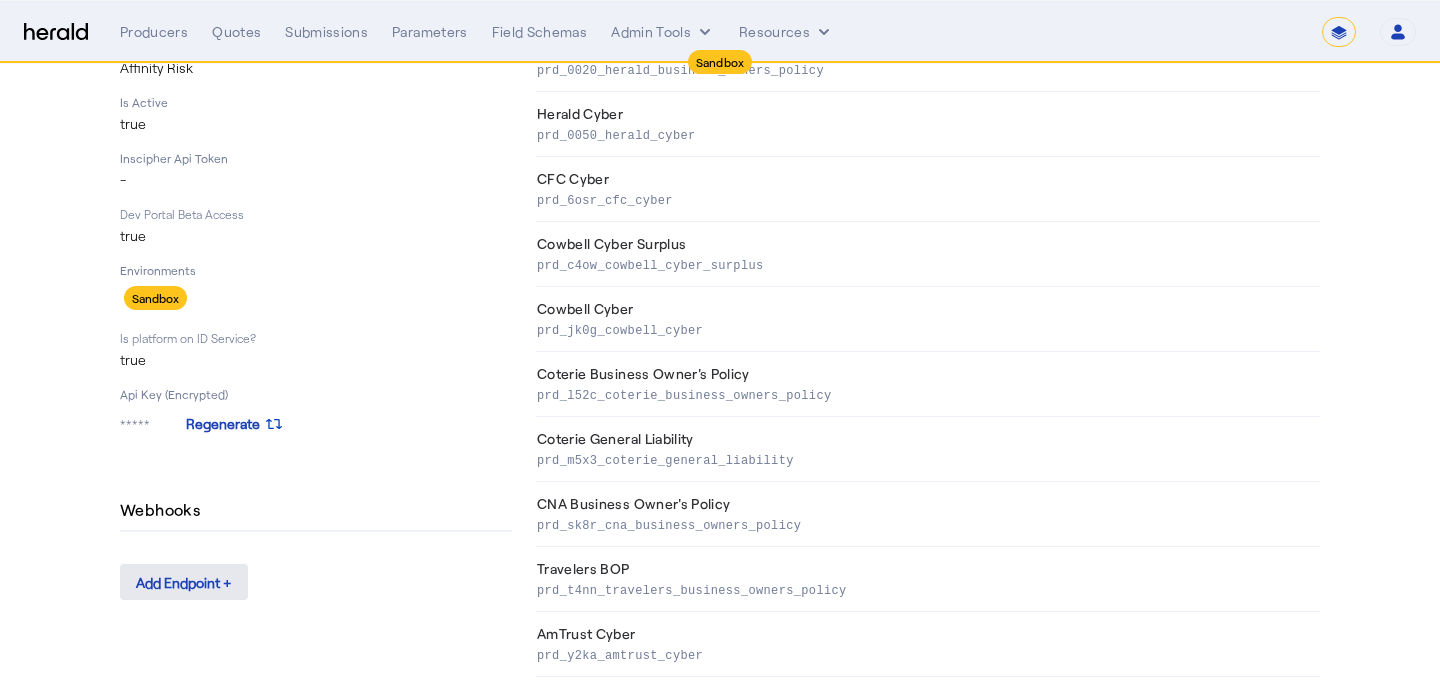 click on "Add Endpoint +" at bounding box center (184, 582) 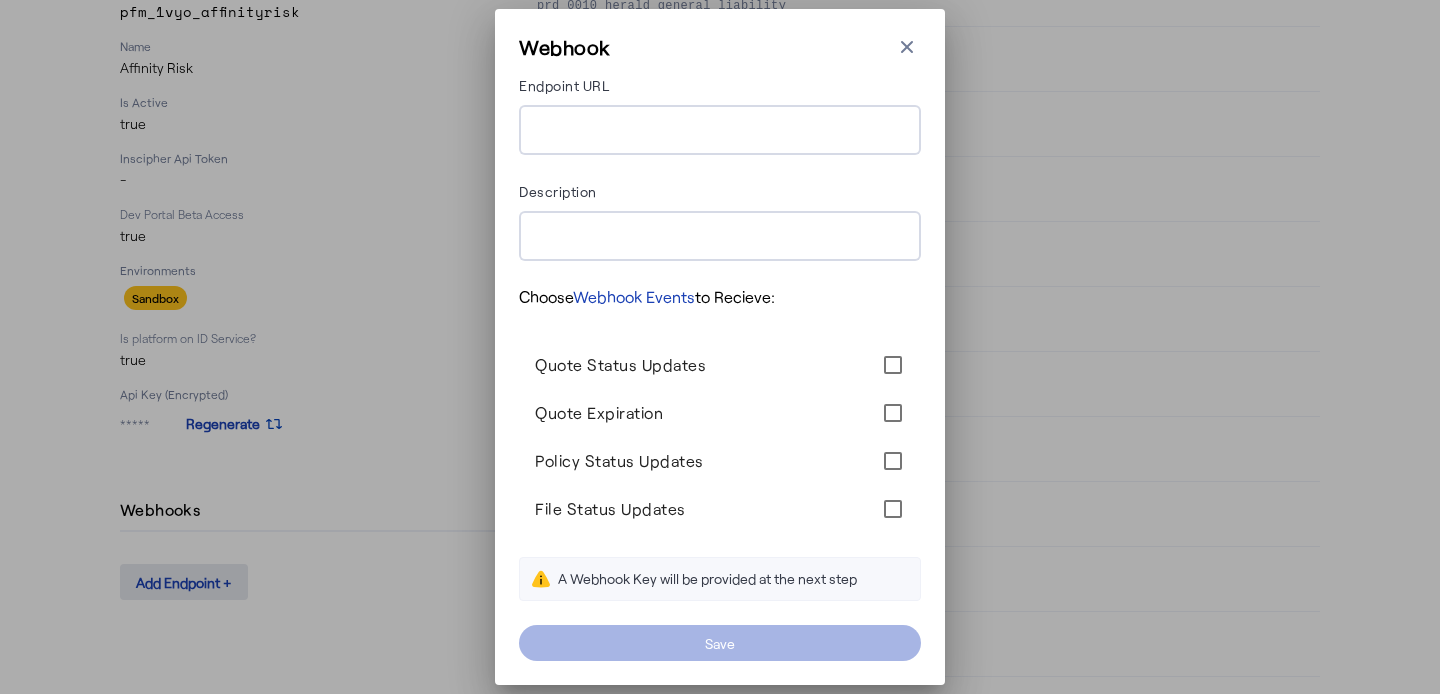 scroll, scrollTop: 0, scrollLeft: 0, axis: both 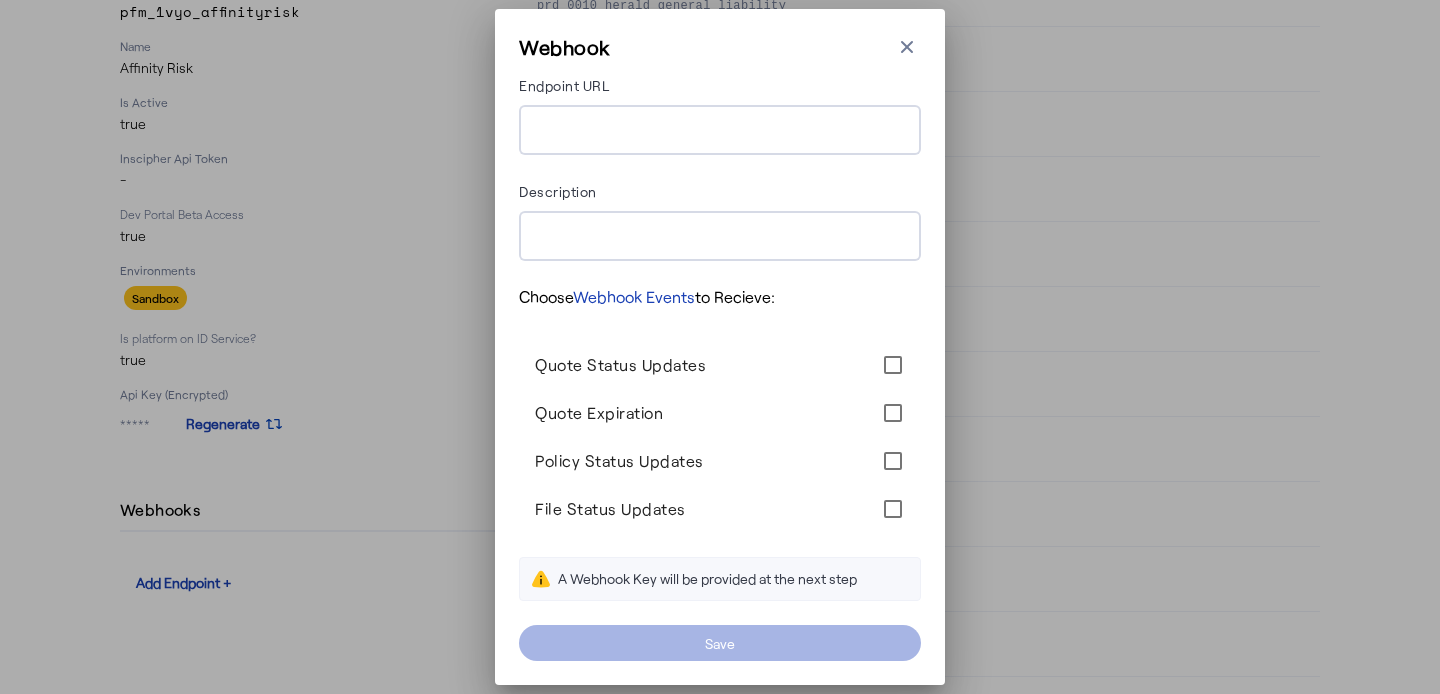 type 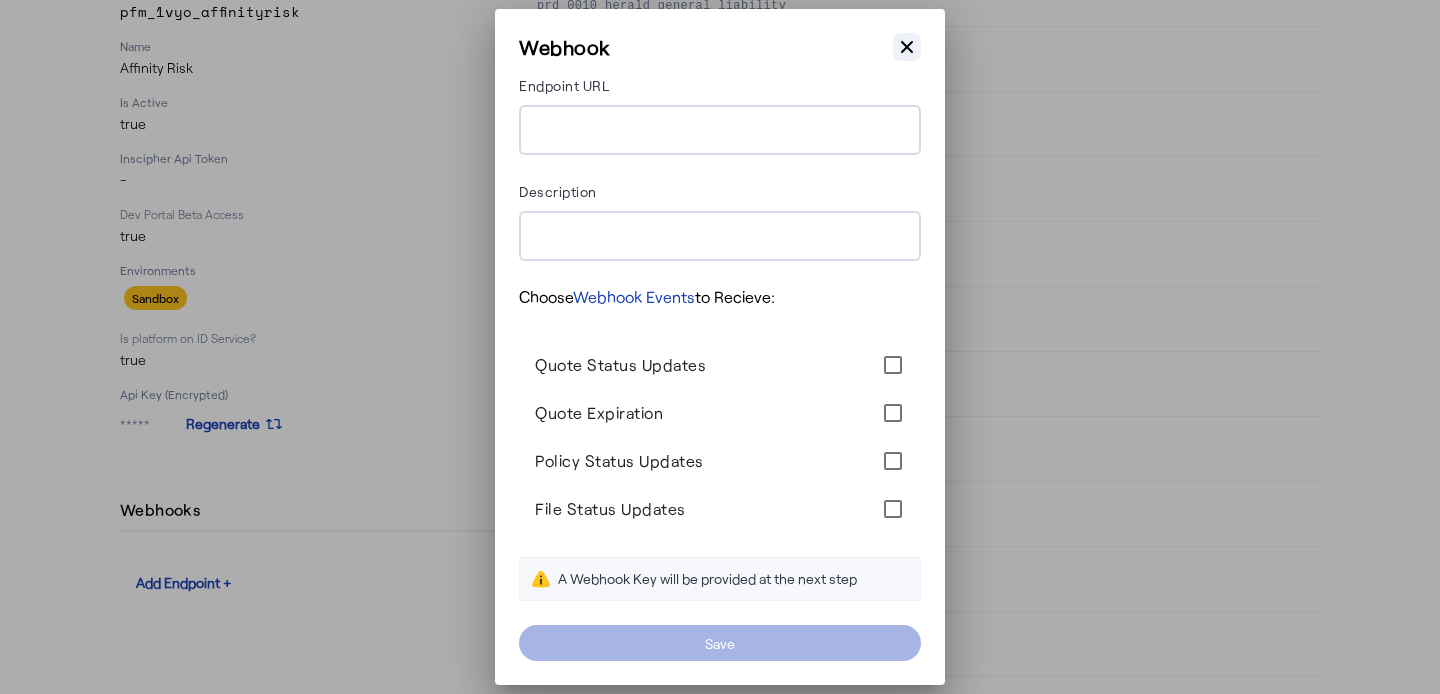 click on "Close modal" at bounding box center (907, 47) 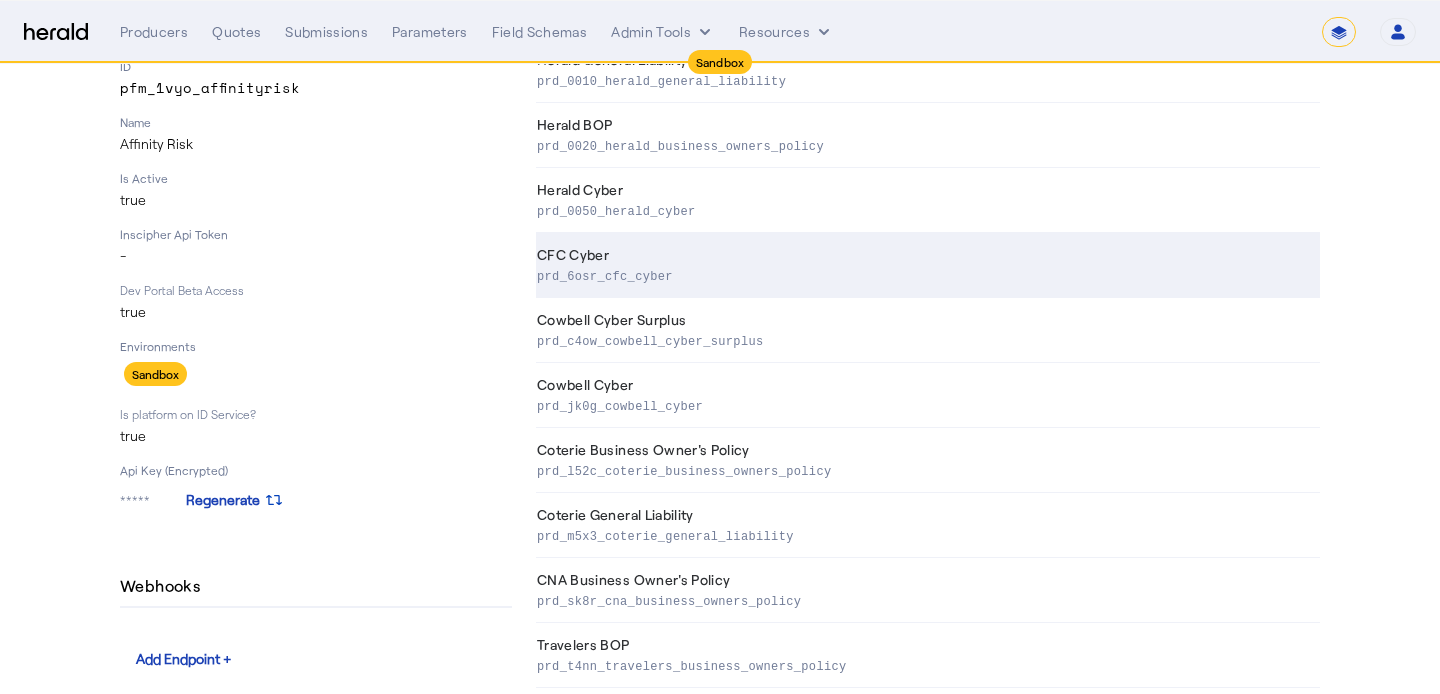scroll, scrollTop: 0, scrollLeft: 0, axis: both 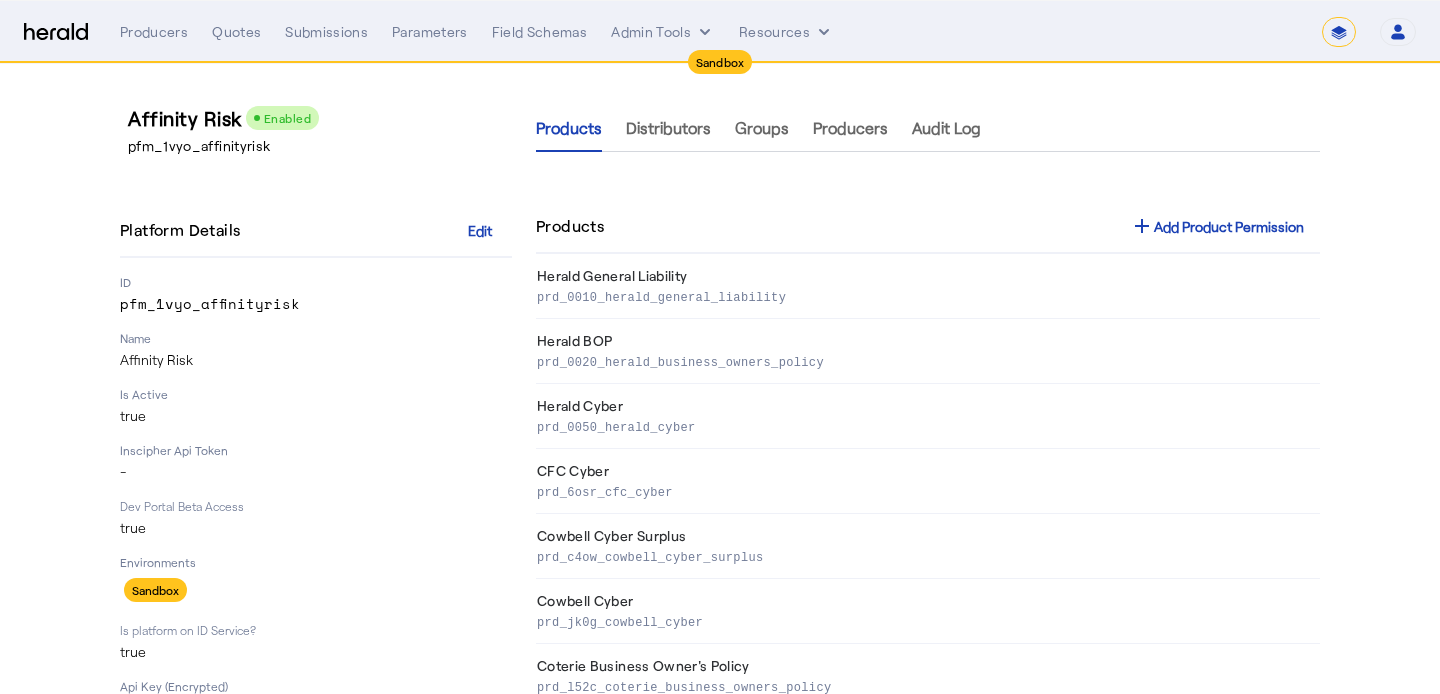 click on "Sandbox
Menu
Producers   Quotes   Submissions   Parameters   Field Schemas   Admin Tools
Resources
Open user menu  [FIRST] [LAST]   Herald API  Profile Manage Team Envrionments Log Out" at bounding box center [720, 32] 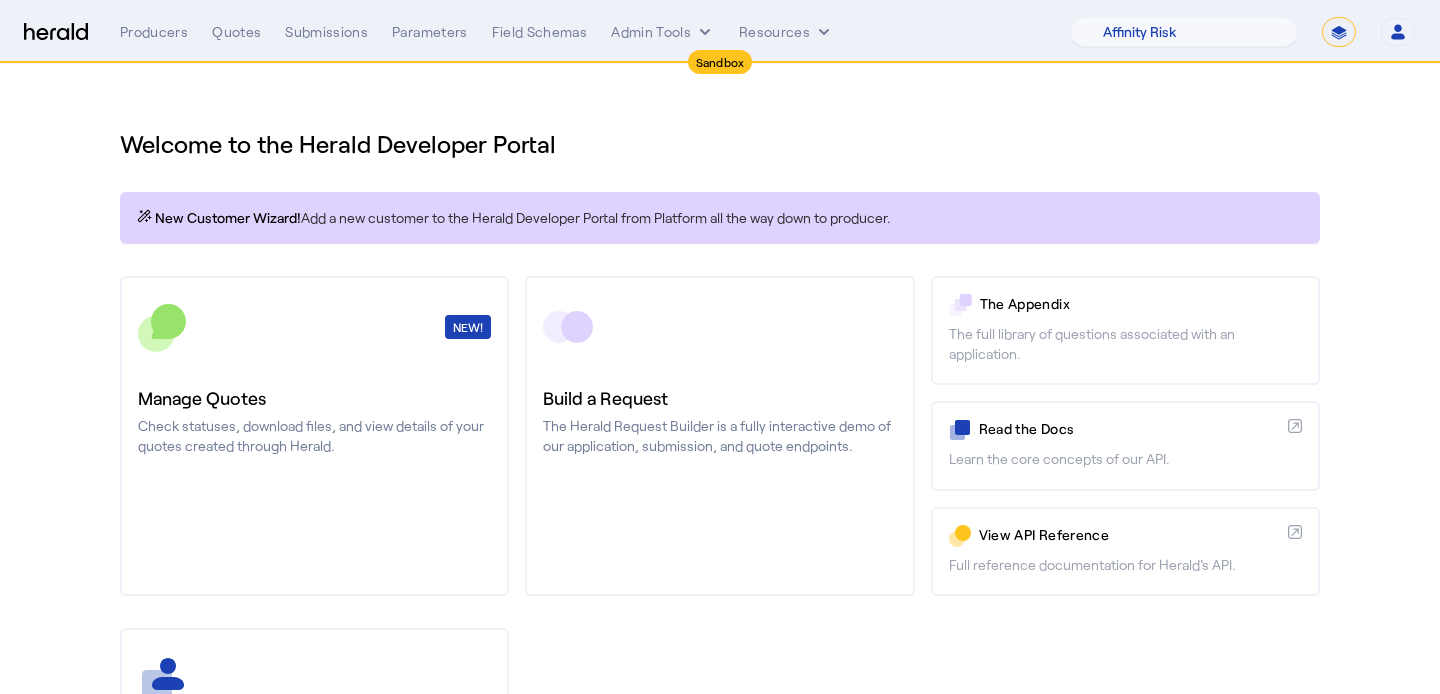 click on "Producers   Quotes   Submissions   Parameters   Field Schemas   Admin Tools
Resources
1Fort   Acrisure   Acturis   Affinity Advisors   Affinity Risk   Agentero   AmWins   Anzen   Aon   Appulate   Arch   Assurely   BTIS   Babbix   Berxi   Billy   BindHQ   Bold Penguin    Bolt   Bond   Boxx   Brightway   Brit Demo Sandbox   Broker Buddha   Buddy   Bunker   Burns Wilcox   CNA Test   CRC   CS onboarding test account   Chubb Test   Citadel   Coalition   Coast   Coterie Test   Counterpart    CoverForce   CoverWallet   Coverdash   Coverhound   Cowbell   Cyber Example Platform   CyberPassport   Defy Insurance   Draftrs   ESpecialty   Embroker   Equal Parts   Exavalu   Ezyagent   Federacy Platform   FifthWall   Flow Speciality (Capitola)   Foundation   Founder Shield   Gaya   Gerent   GloveBox   Glow   Growthmill   HW Kaufman   Hartford Steam Boiler   Hawksoft   Heffernan Insurance Brokers   Herald Envoy Testing   HeraldAPI   Hypergato   Irys" at bounding box center [768, 32] 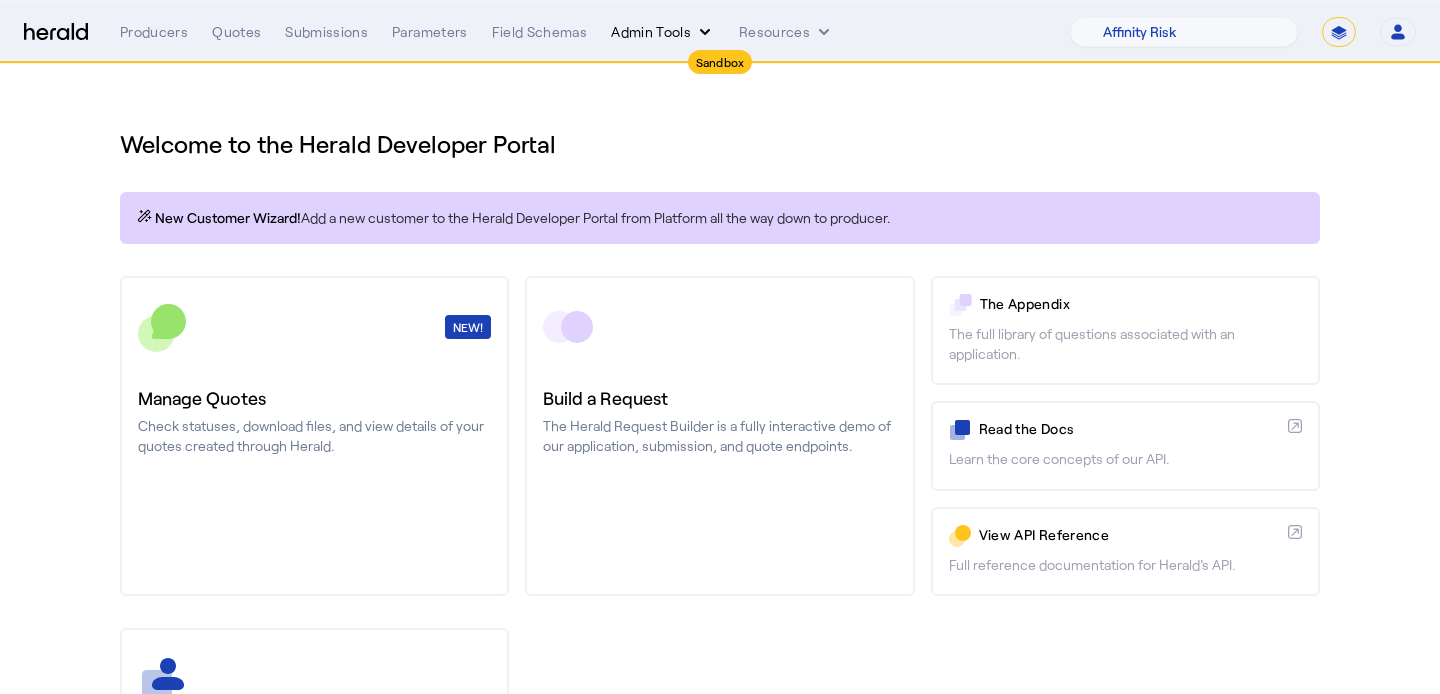 click on "Admin Tools" at bounding box center (663, 32) 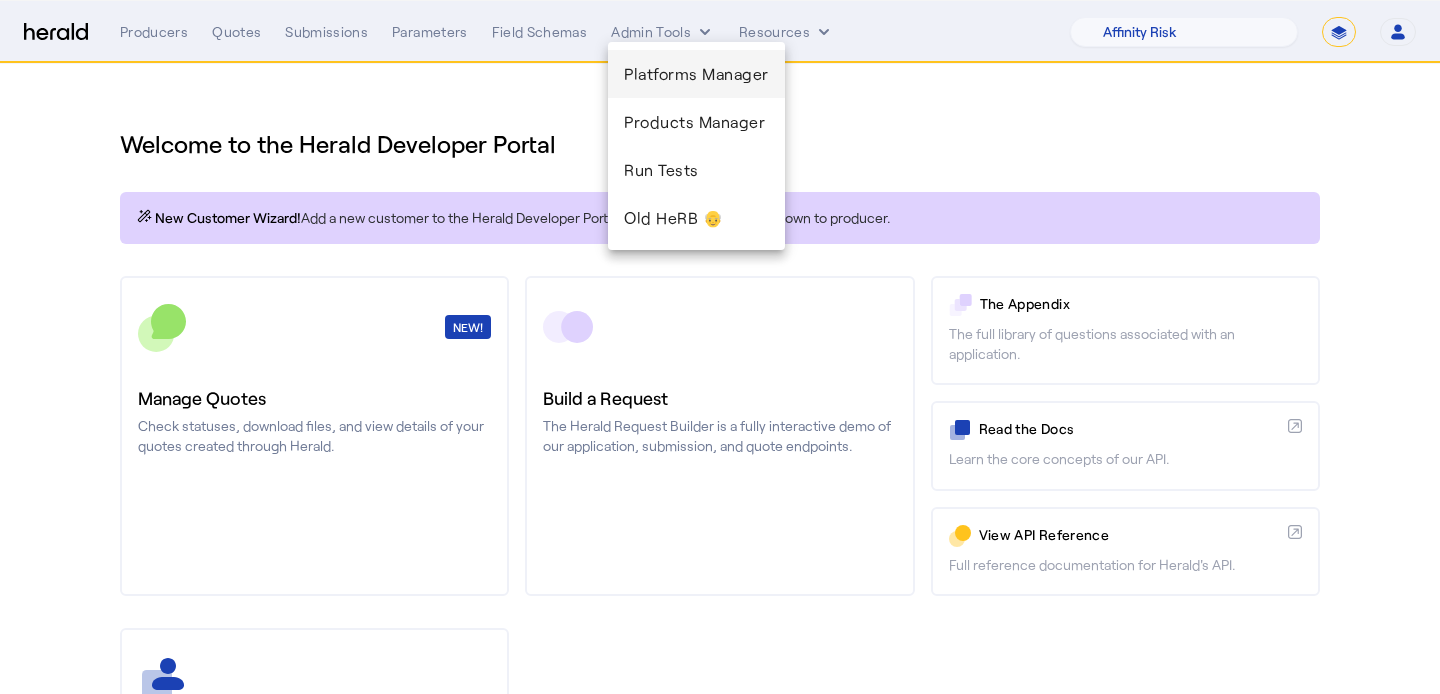 click on "Platforms Manager" at bounding box center (696, 74) 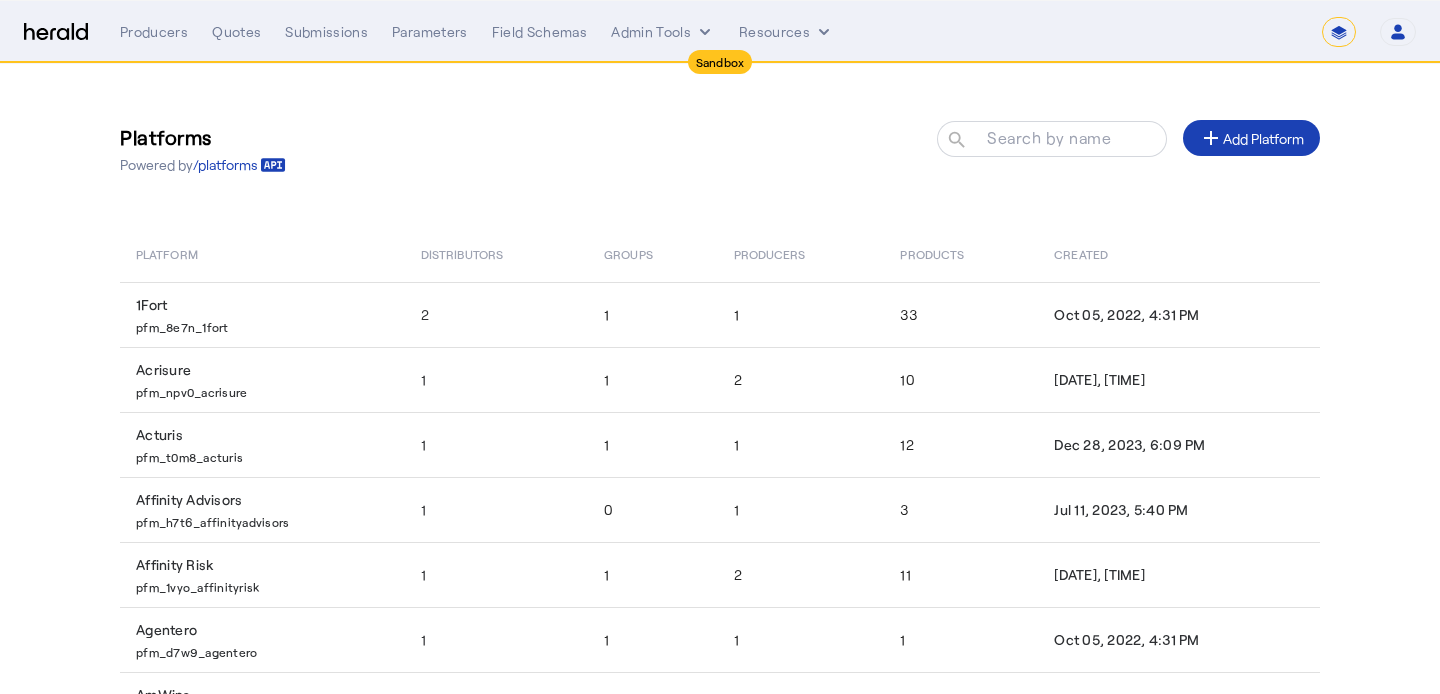 click at bounding box center (1052, 167) 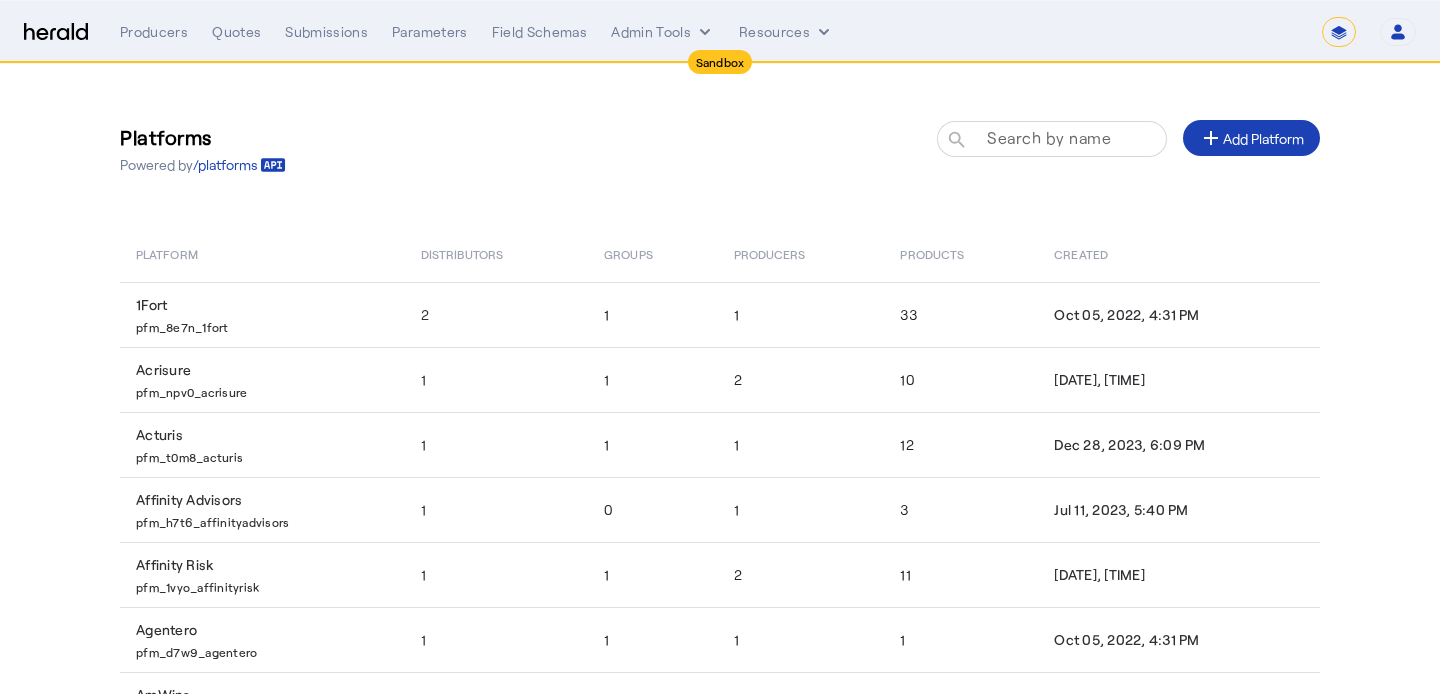 click on "Search by name" at bounding box center (1049, 137) 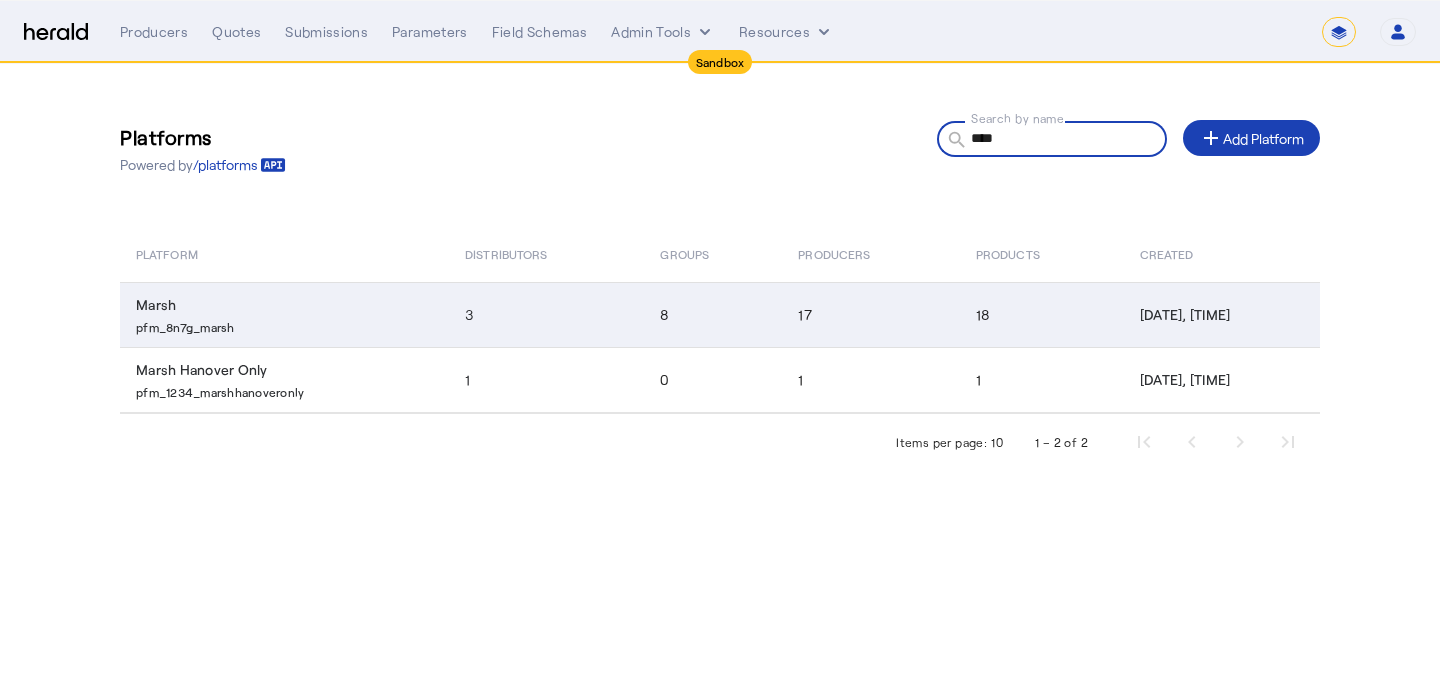 type on "****" 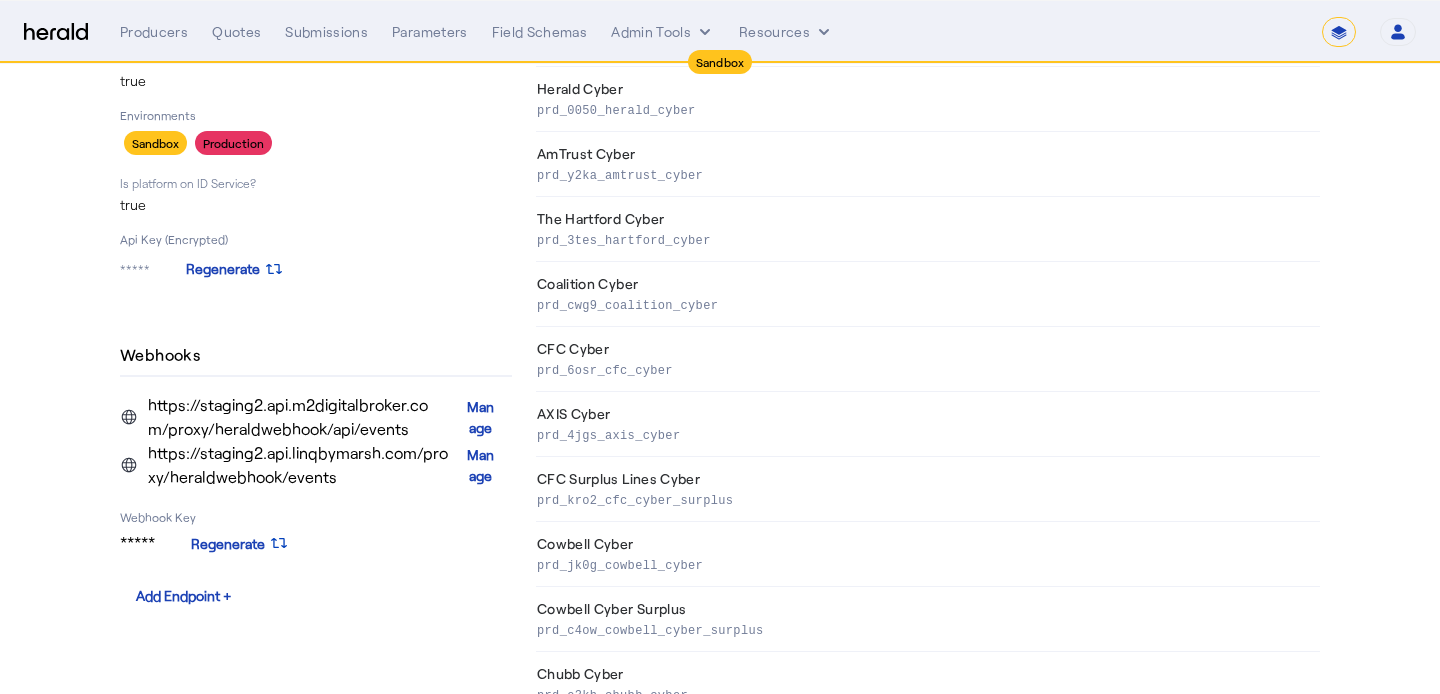 scroll, scrollTop: 459, scrollLeft: 0, axis: vertical 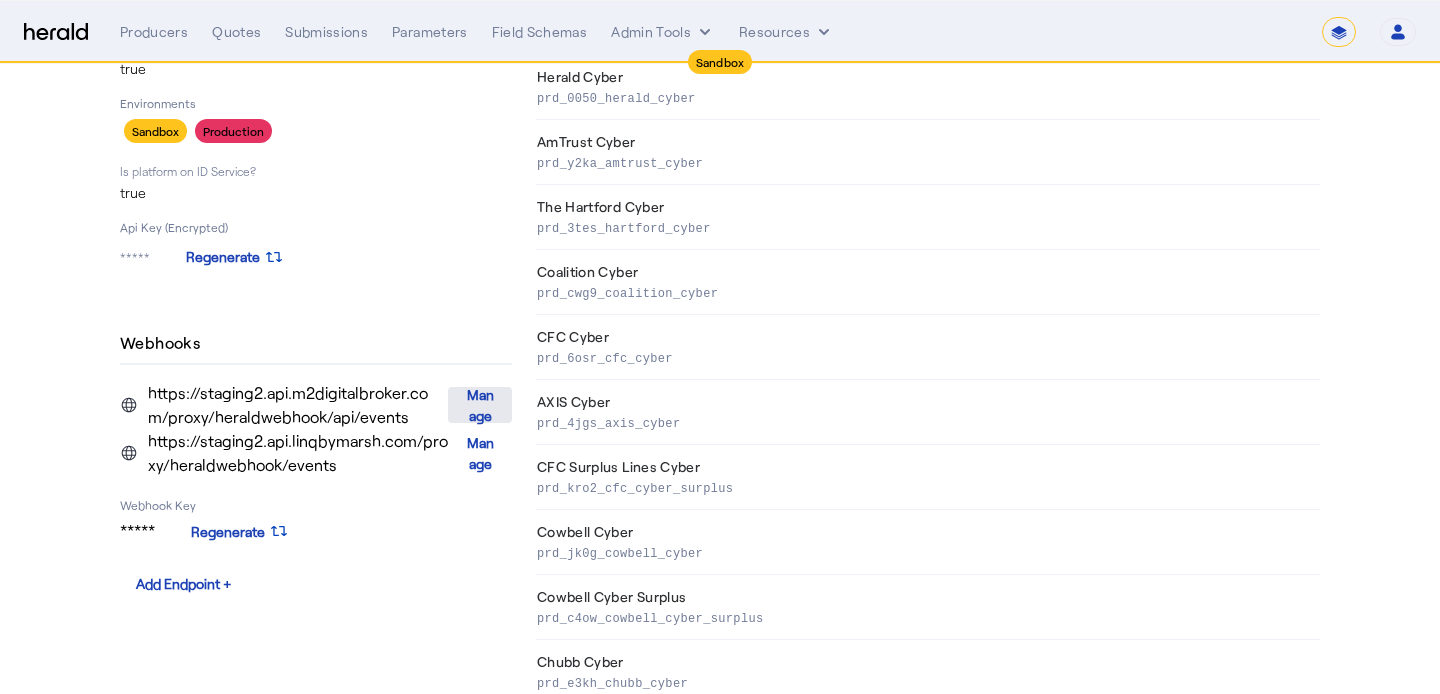 click at bounding box center (480, 405) 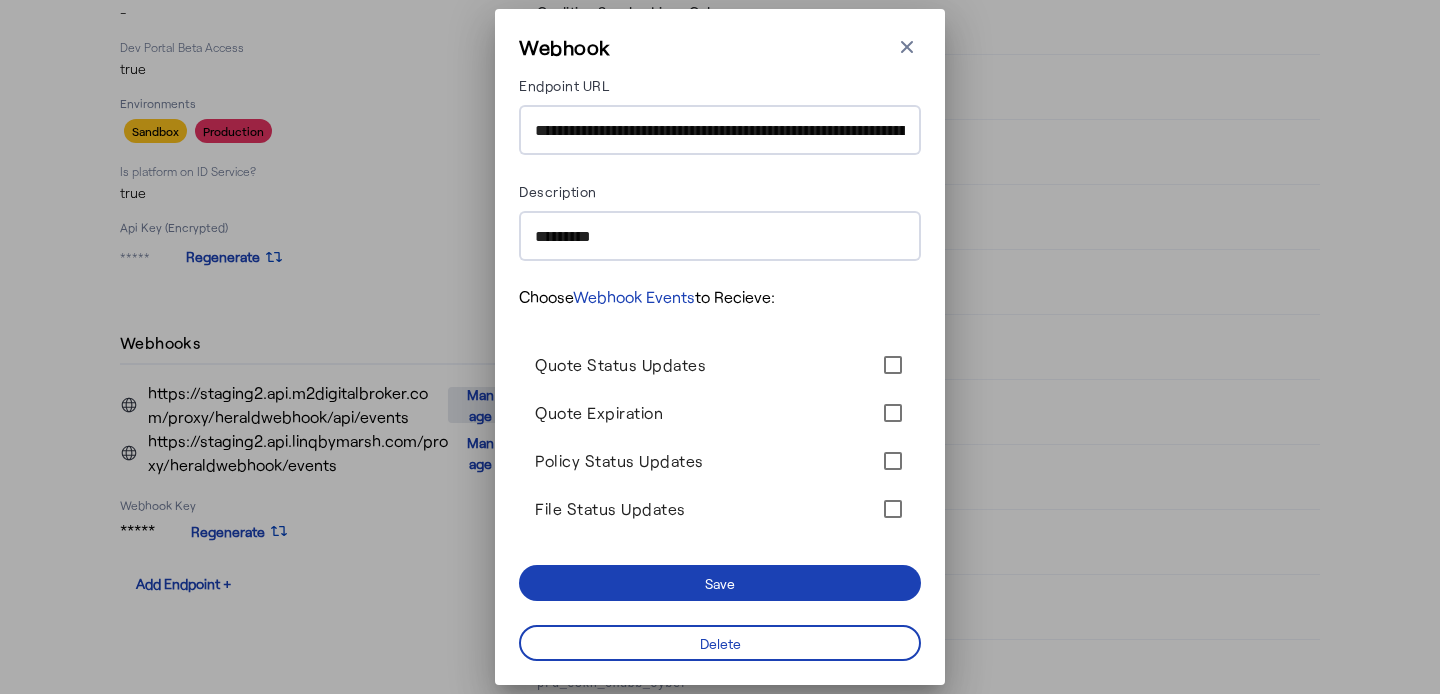 scroll, scrollTop: 0, scrollLeft: 0, axis: both 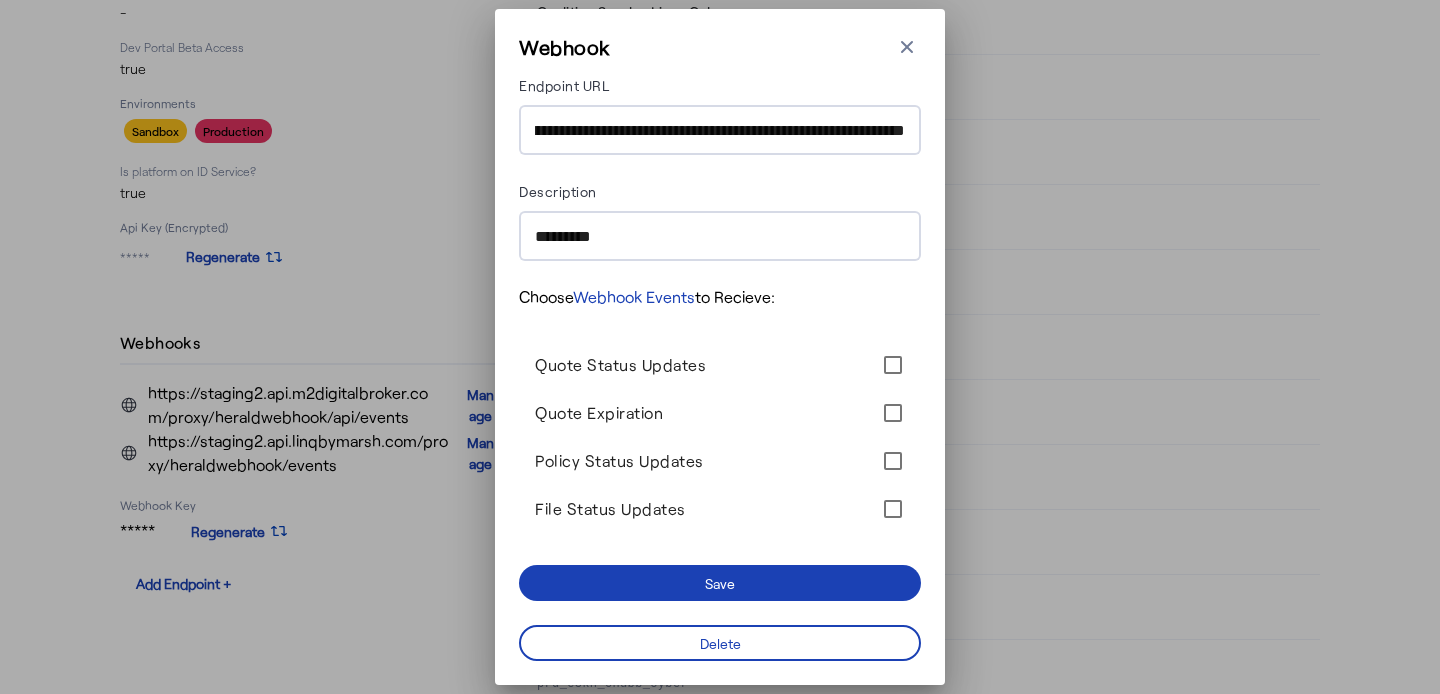 type 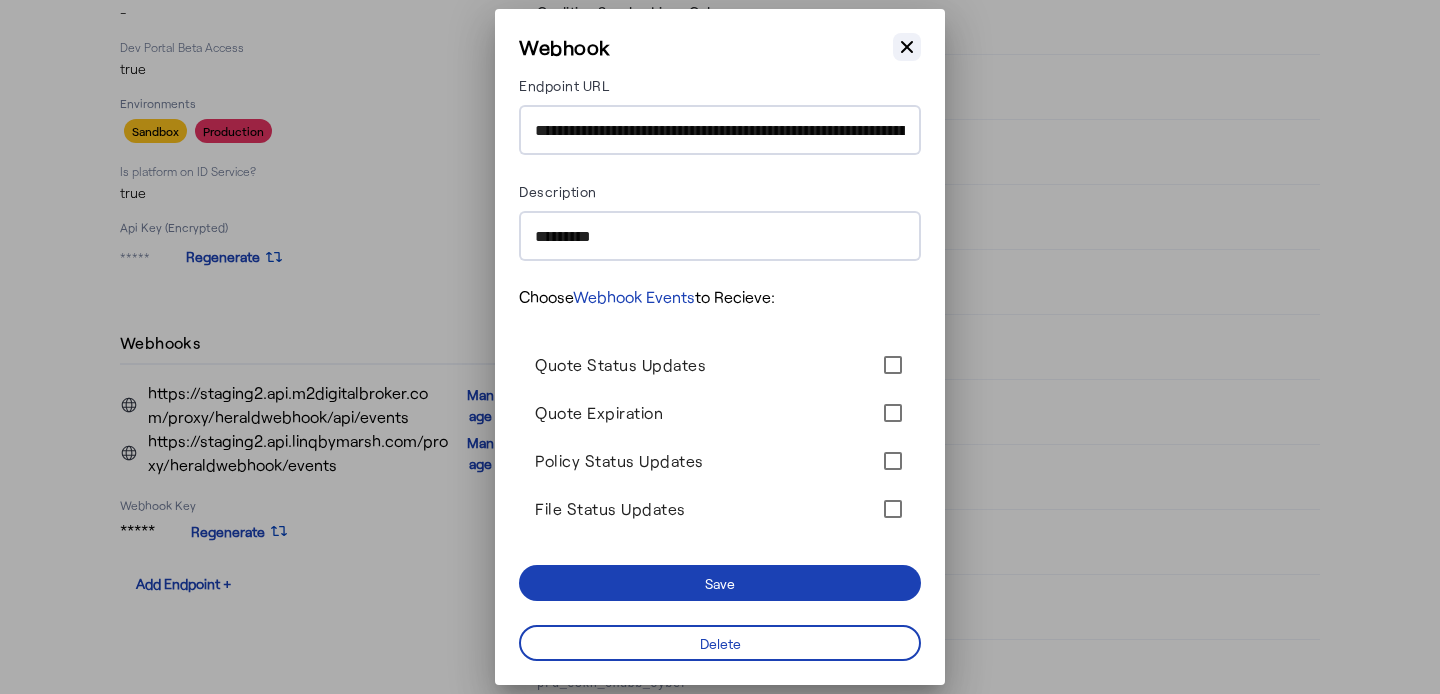 click 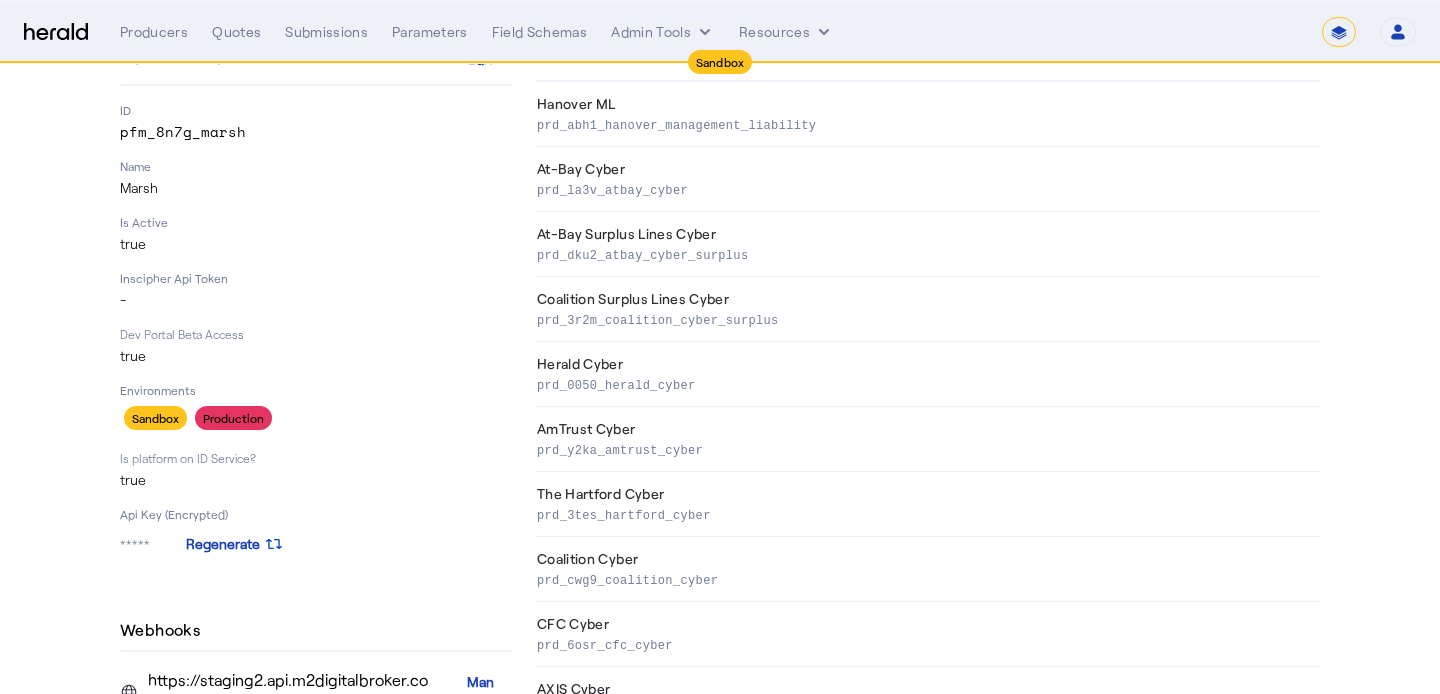 scroll, scrollTop: 0, scrollLeft: 0, axis: both 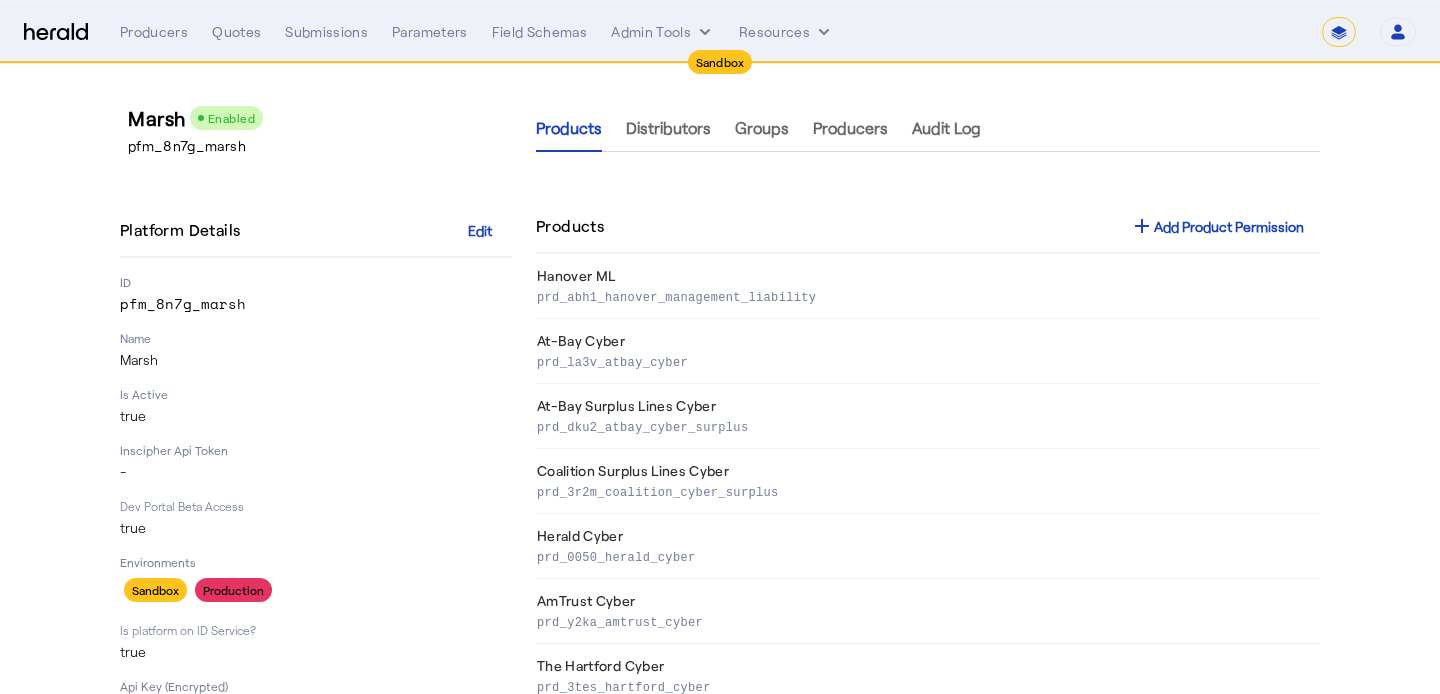 click on "Sandbox
Menu
Producers   Quotes   Submissions   Parameters   Field Schemas   Admin Tools
Resources
Open user menu  [FIRST] [LAST]   Herald API  Profile Manage Team Envrionments Log Out" at bounding box center (720, 32) 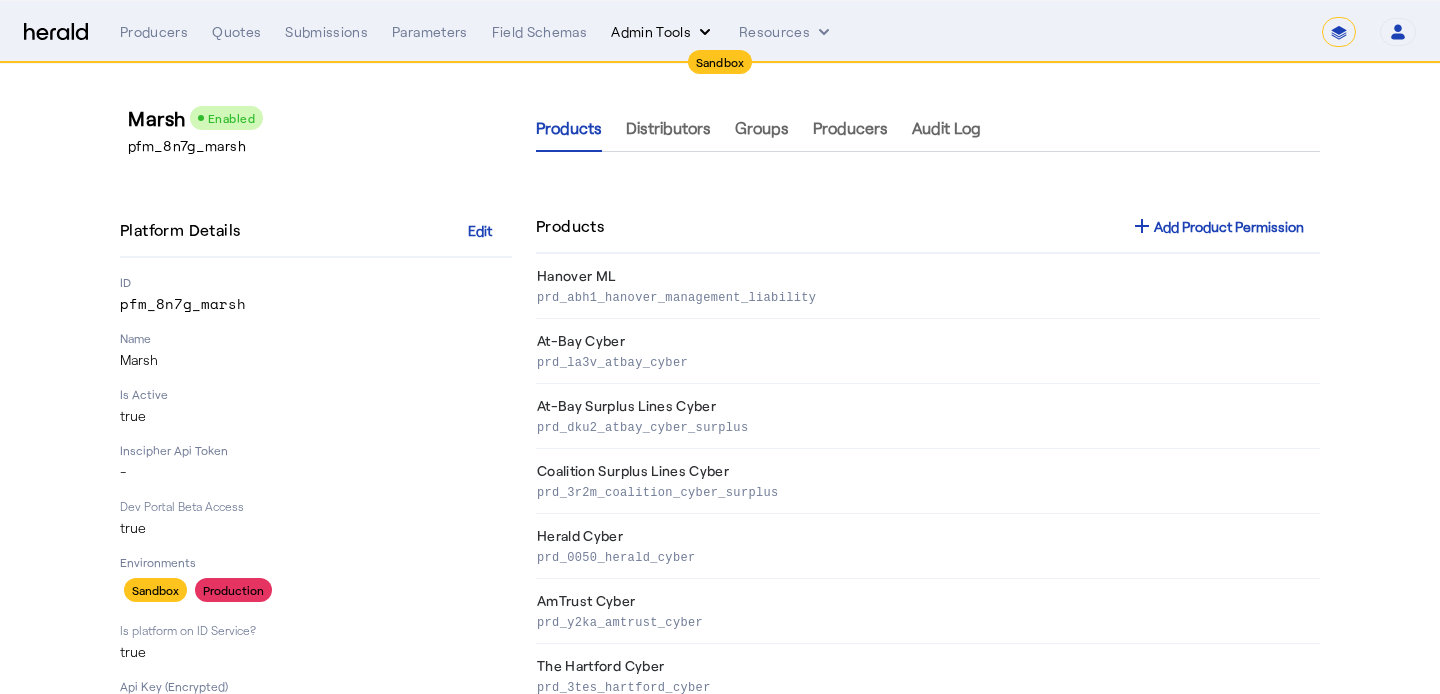 click on "Admin Tools" at bounding box center (663, 32) 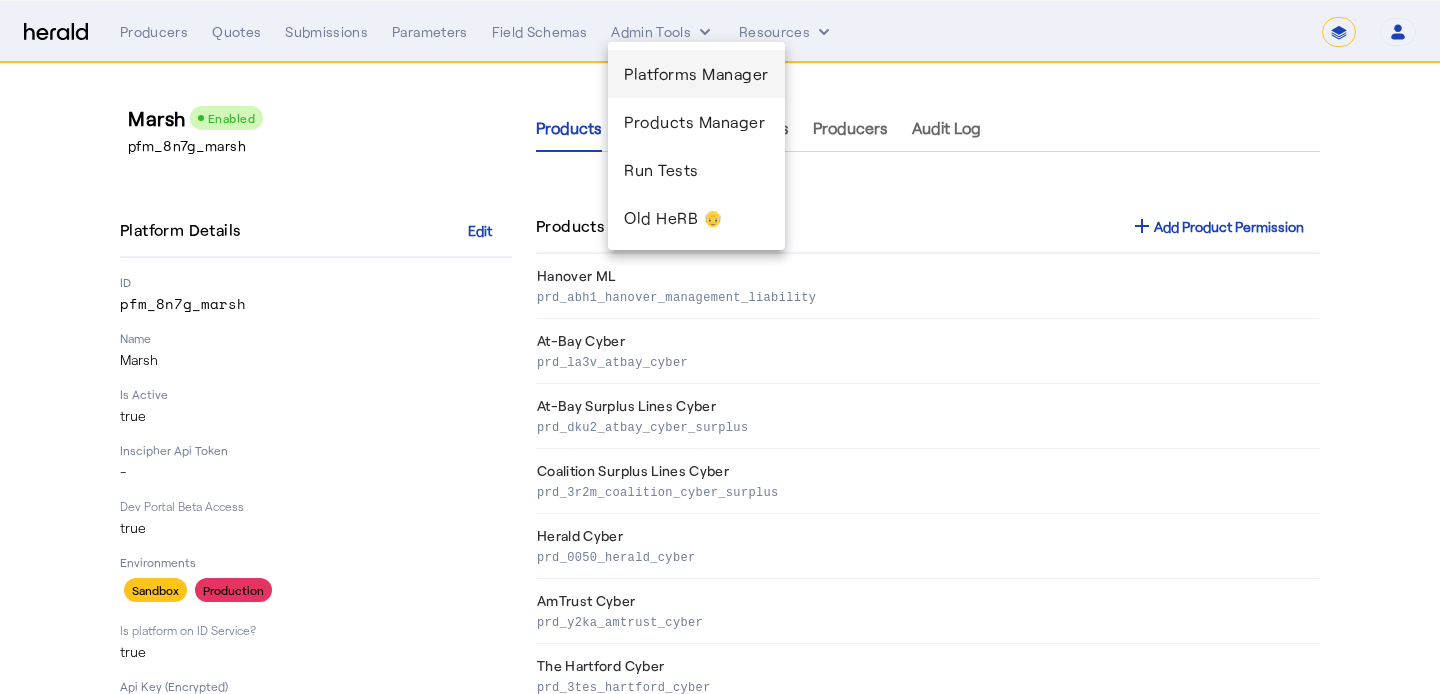 click on "Platforms Manager" at bounding box center (696, 74) 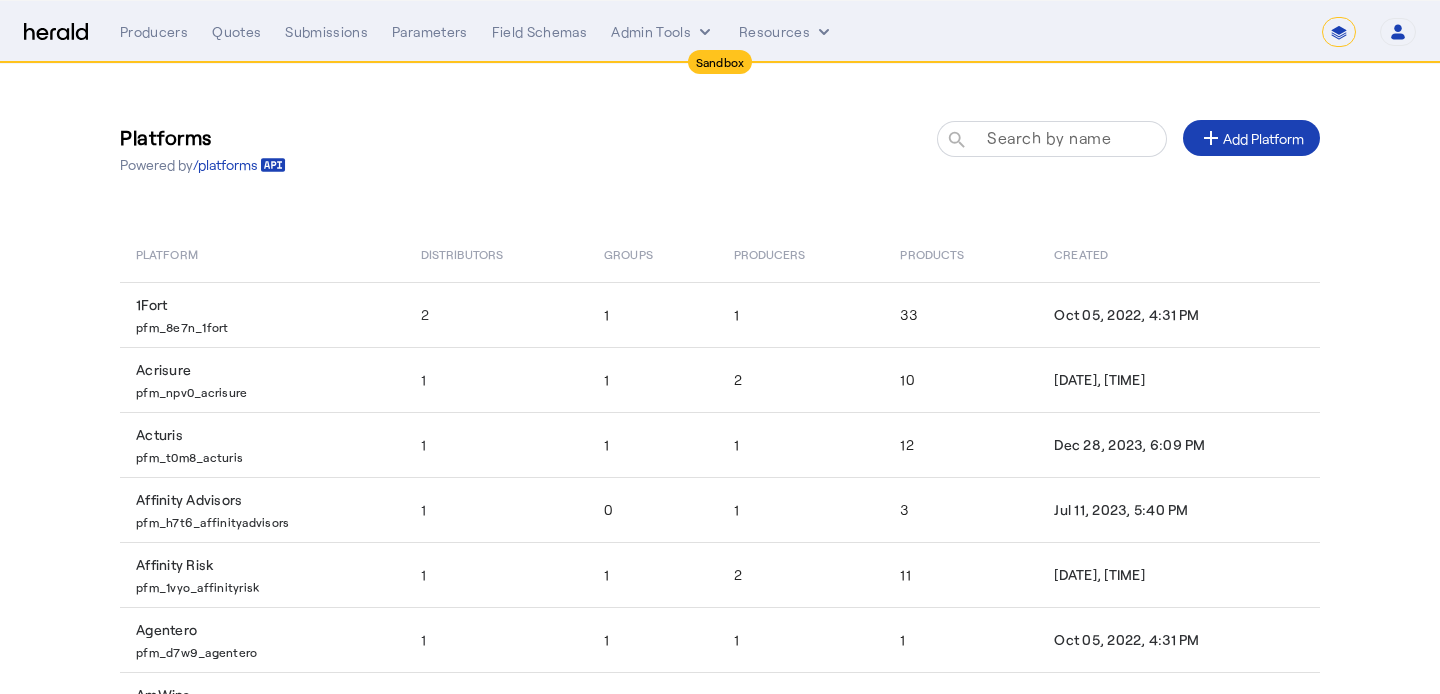 click on "Search by name" at bounding box center [1049, 137] 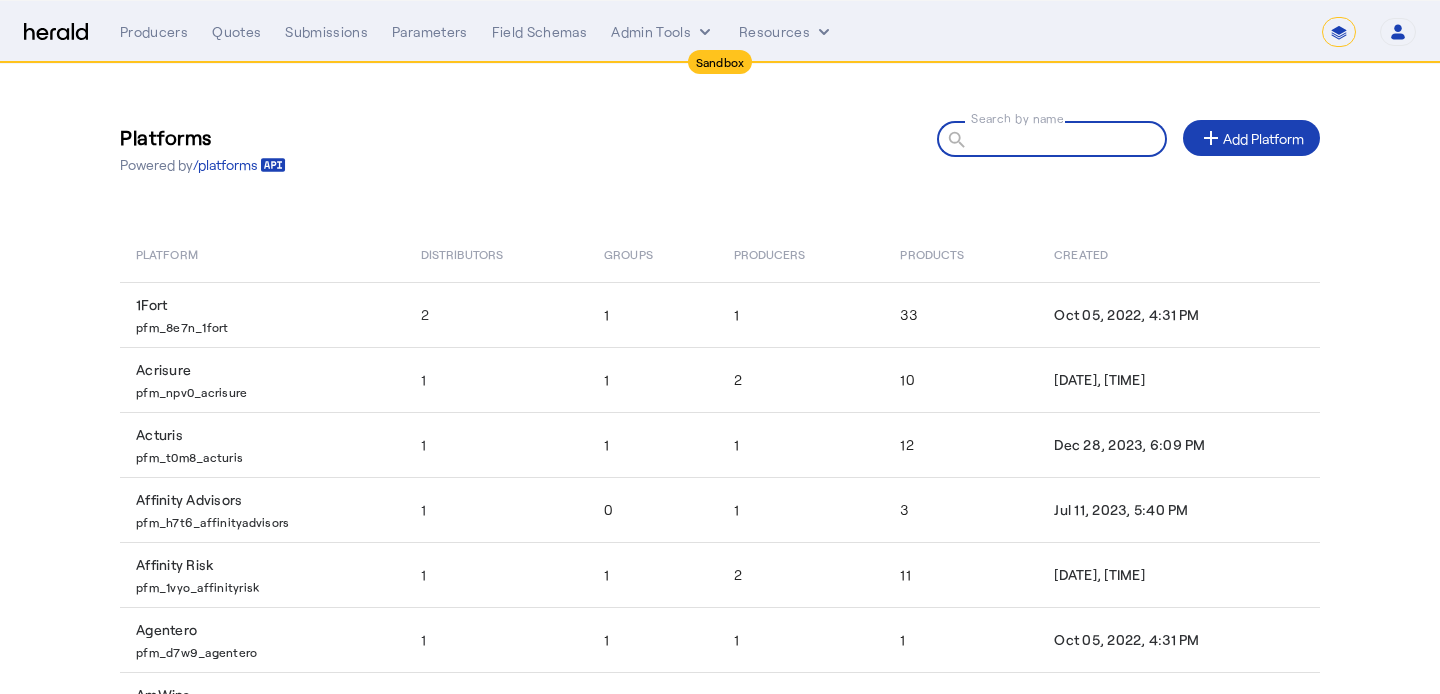 click on "Search by name" at bounding box center (1061, 138) 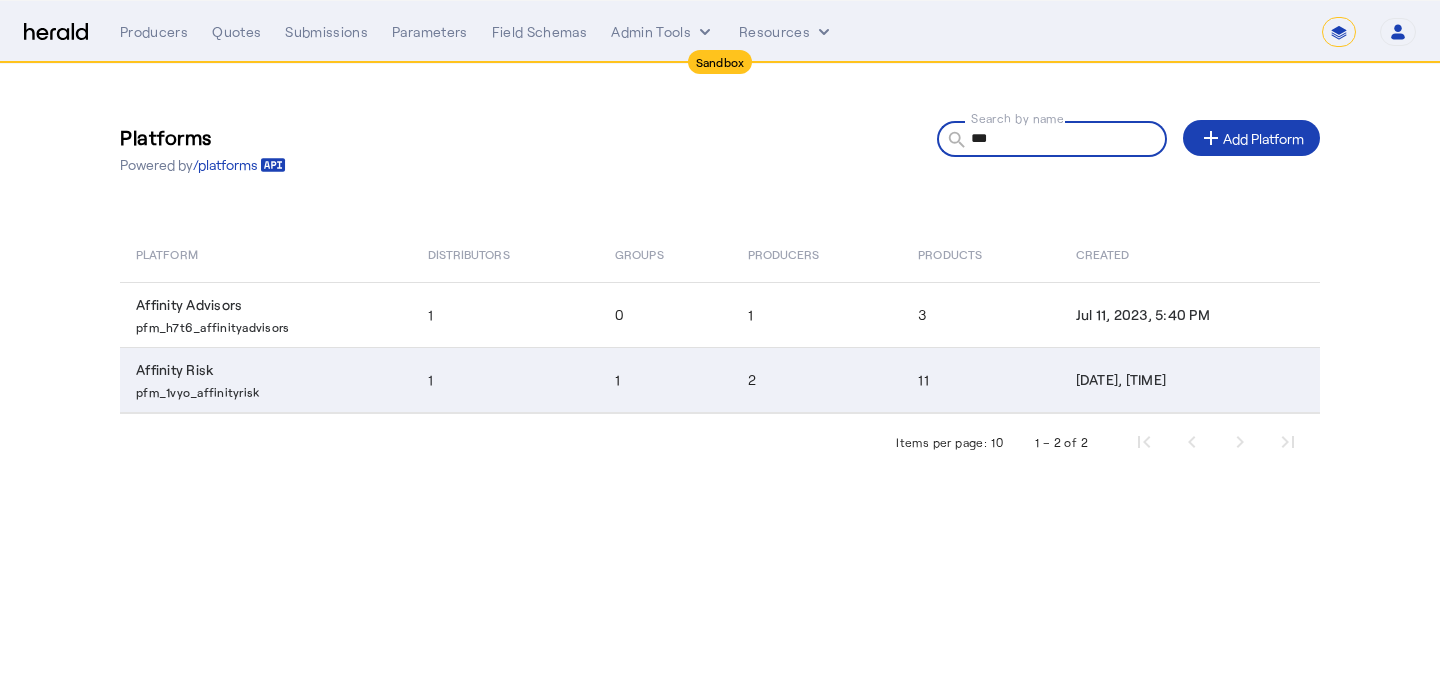 click on "pfm_1vyo_affinityrisk" 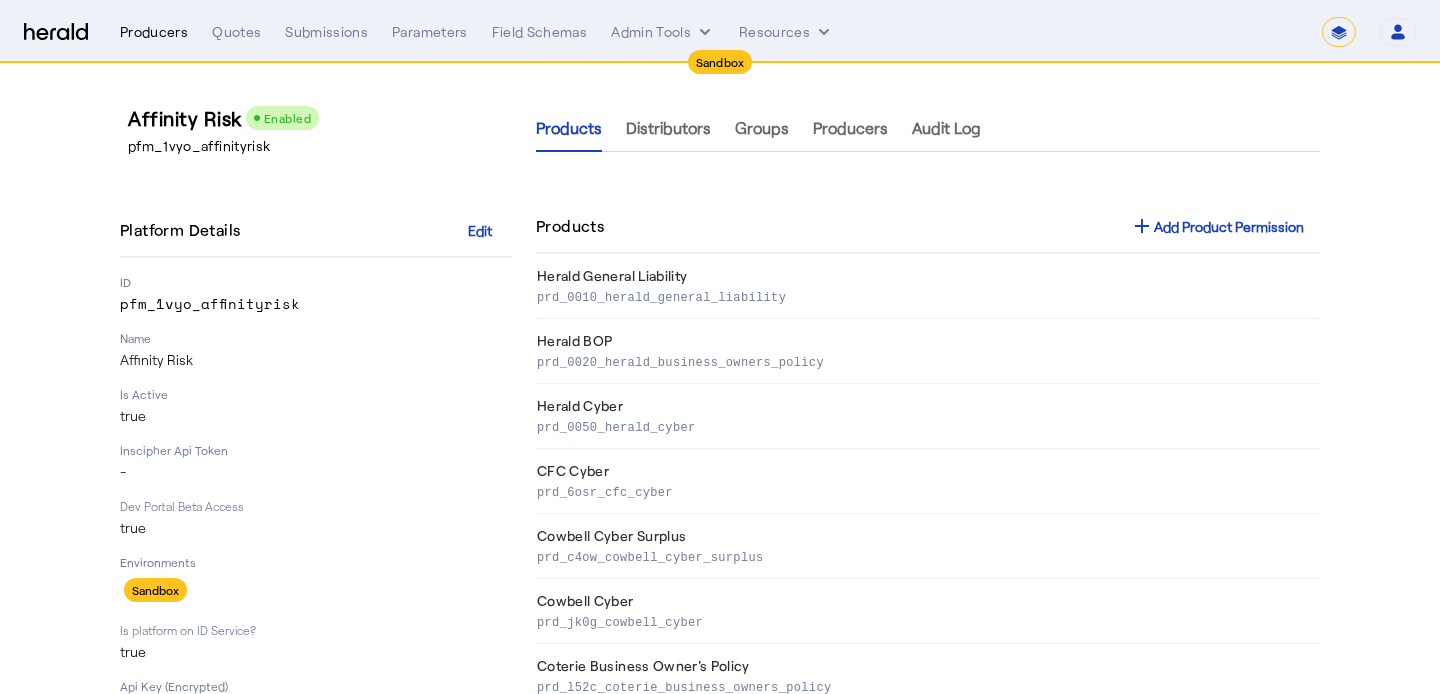 click on "Producers" at bounding box center (154, 32) 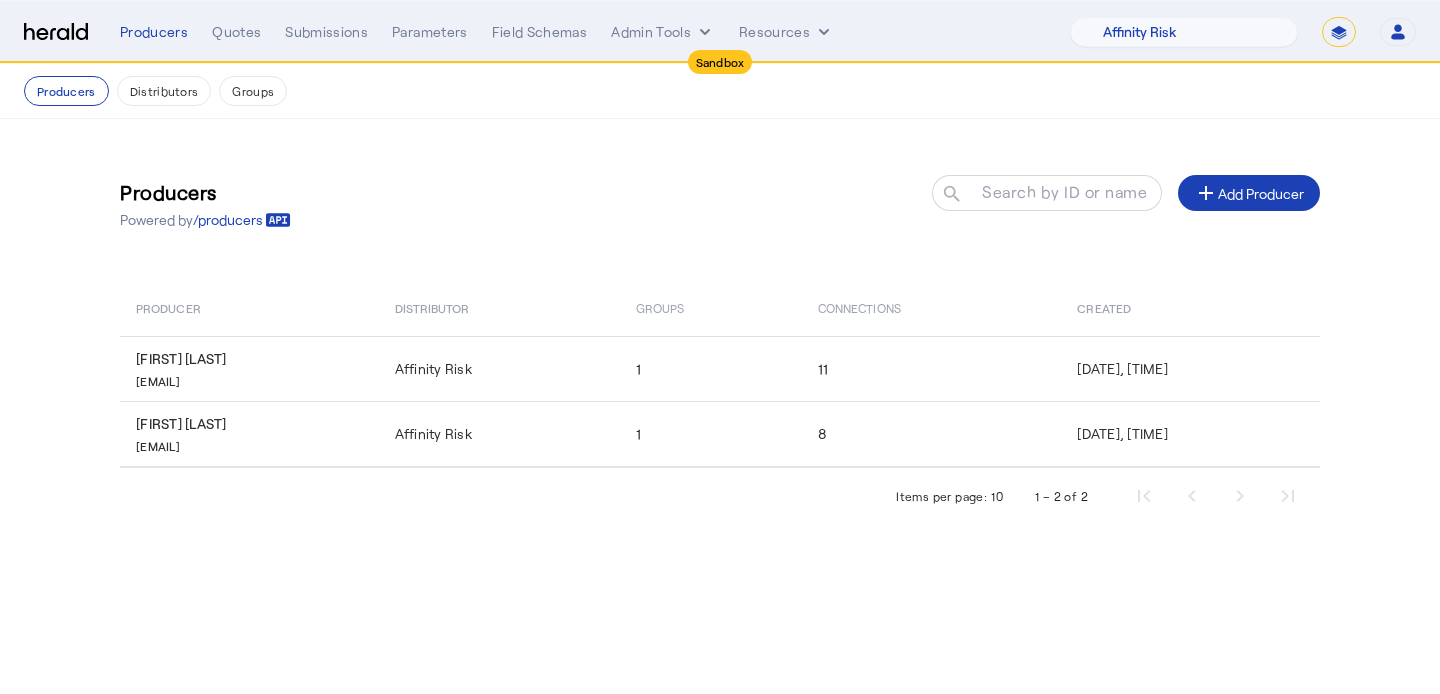 click on "**********" at bounding box center [1339, 32] 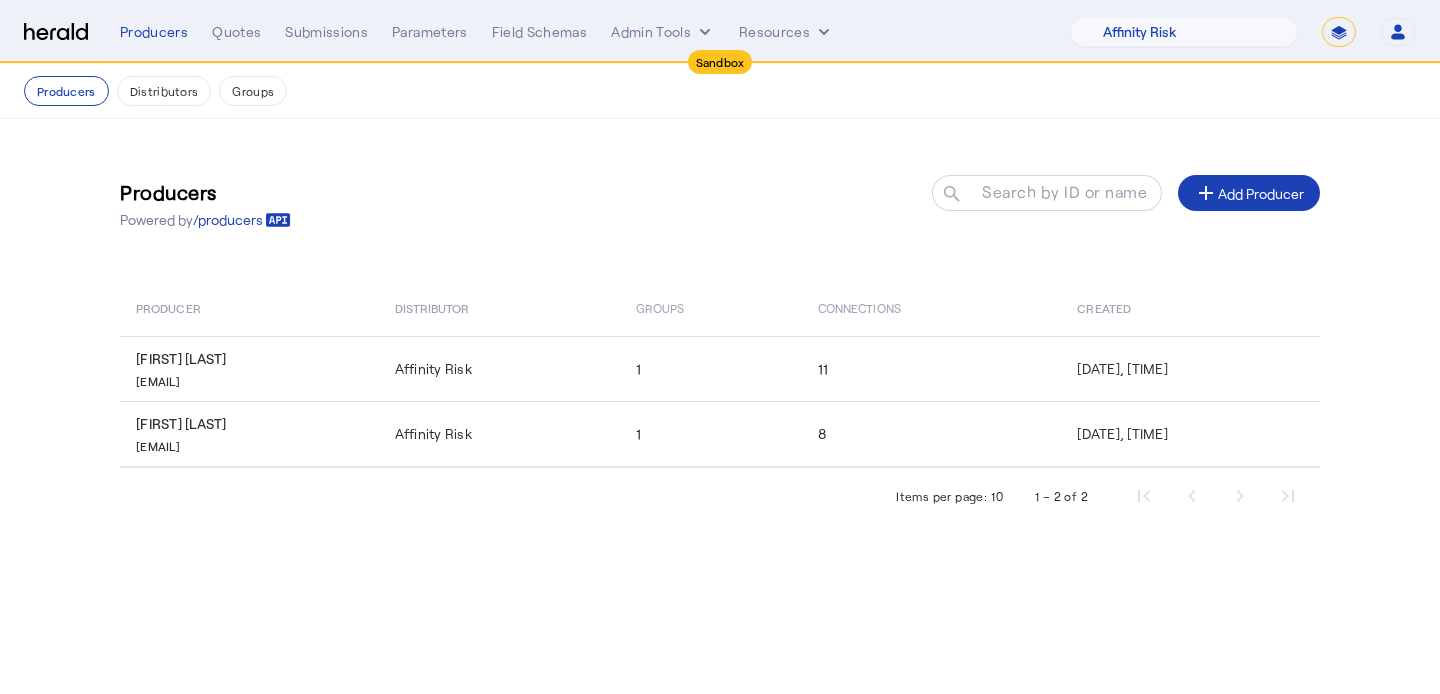 click on "Open user menu" at bounding box center (1398, 32) 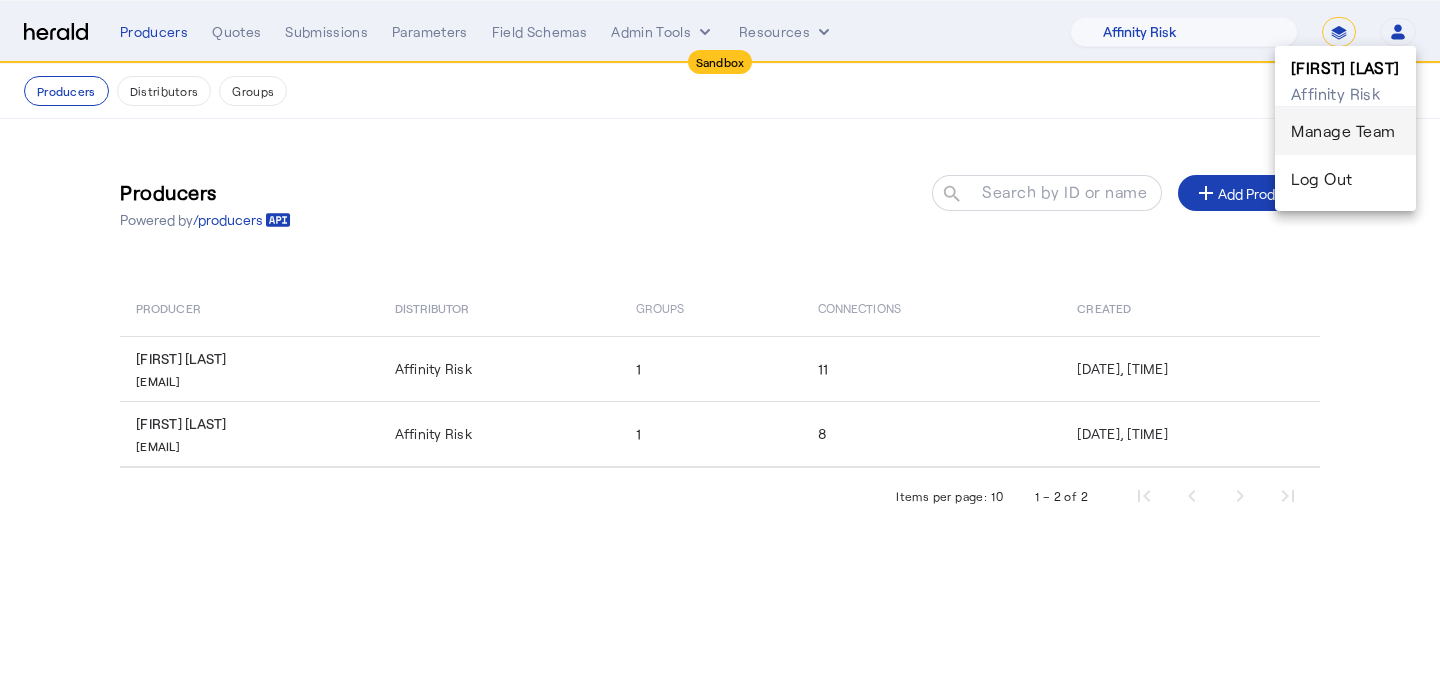 click on "Manage Team" at bounding box center [1345, 131] 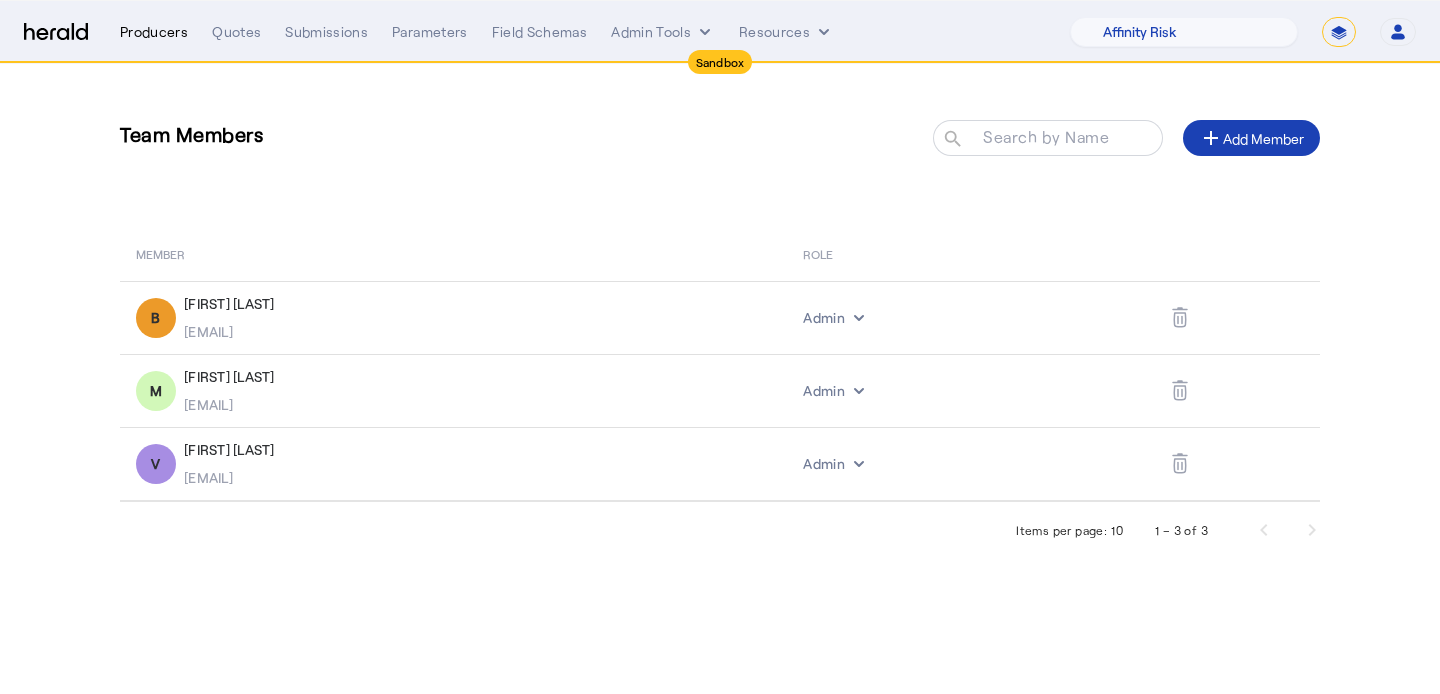 click on "Producers" at bounding box center (154, 32) 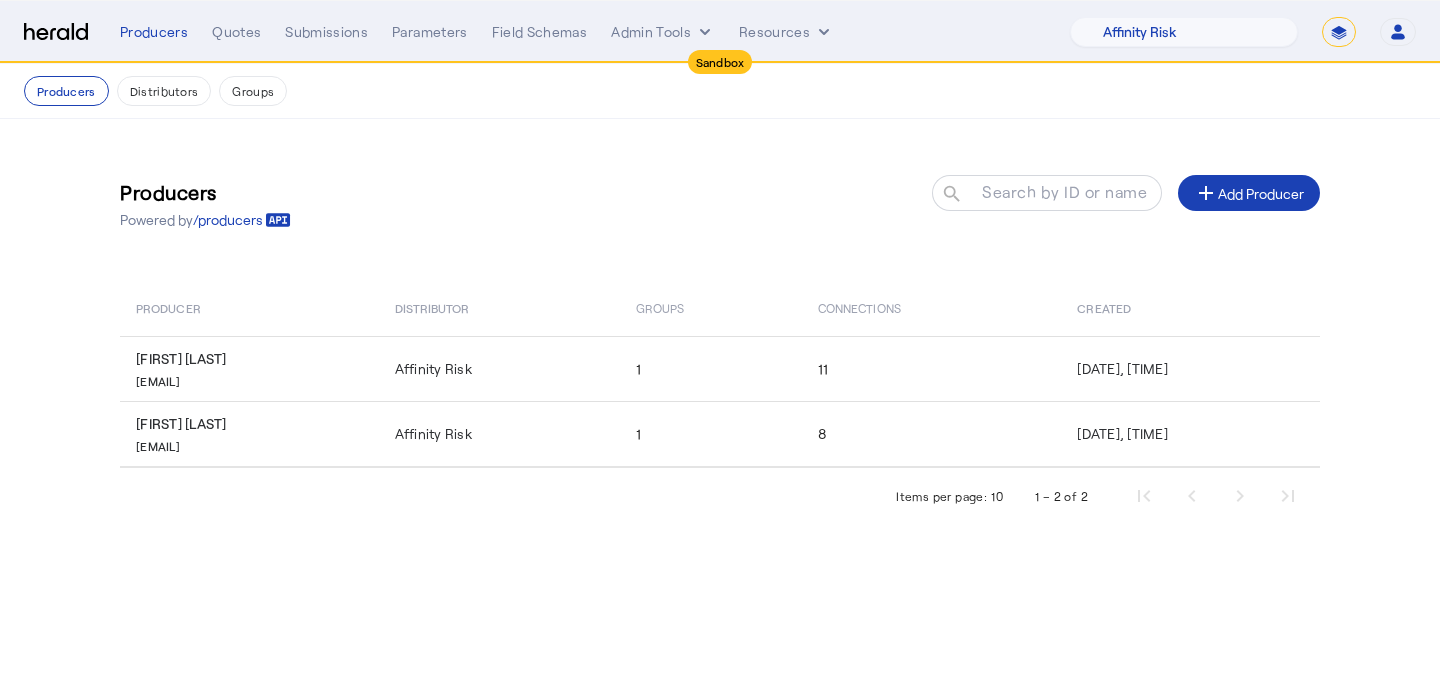 click on "Producers  Powered by  /producers
Search by ID or name search add  Add Producer" 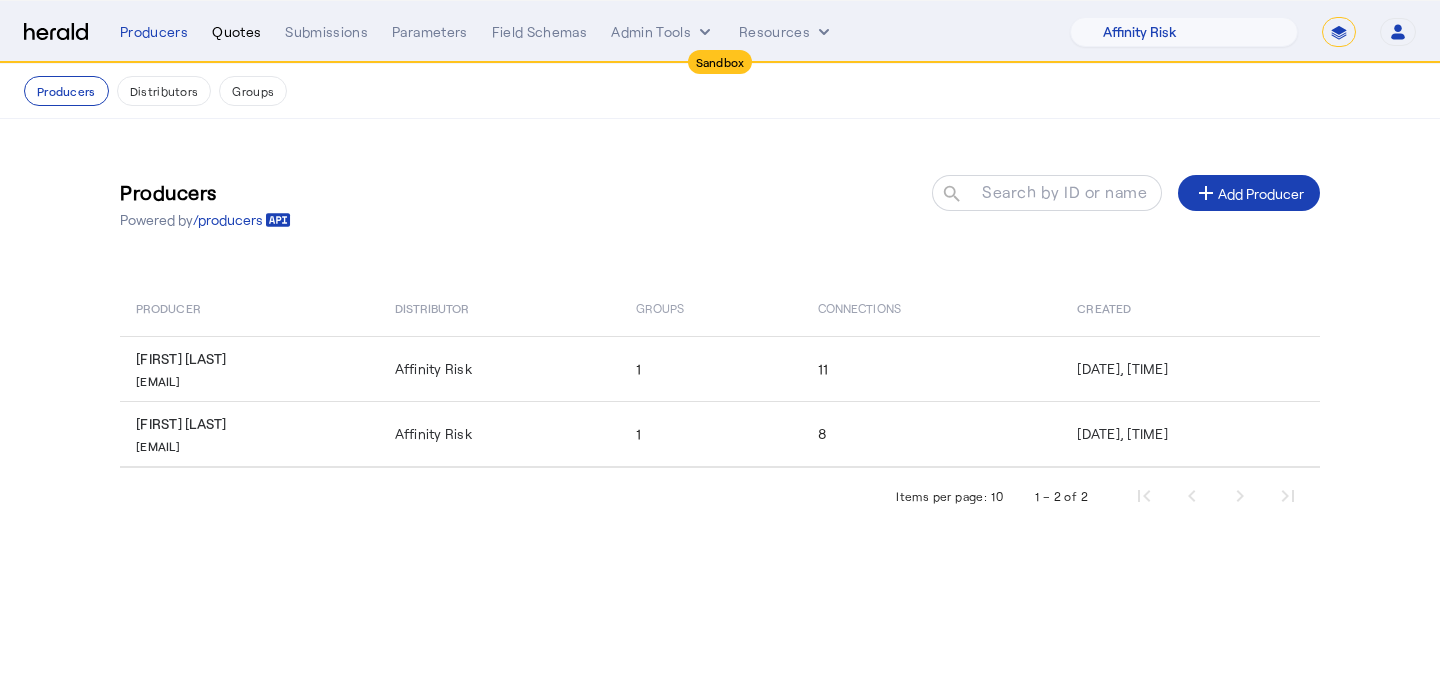 click on "Quotes" at bounding box center [236, 32] 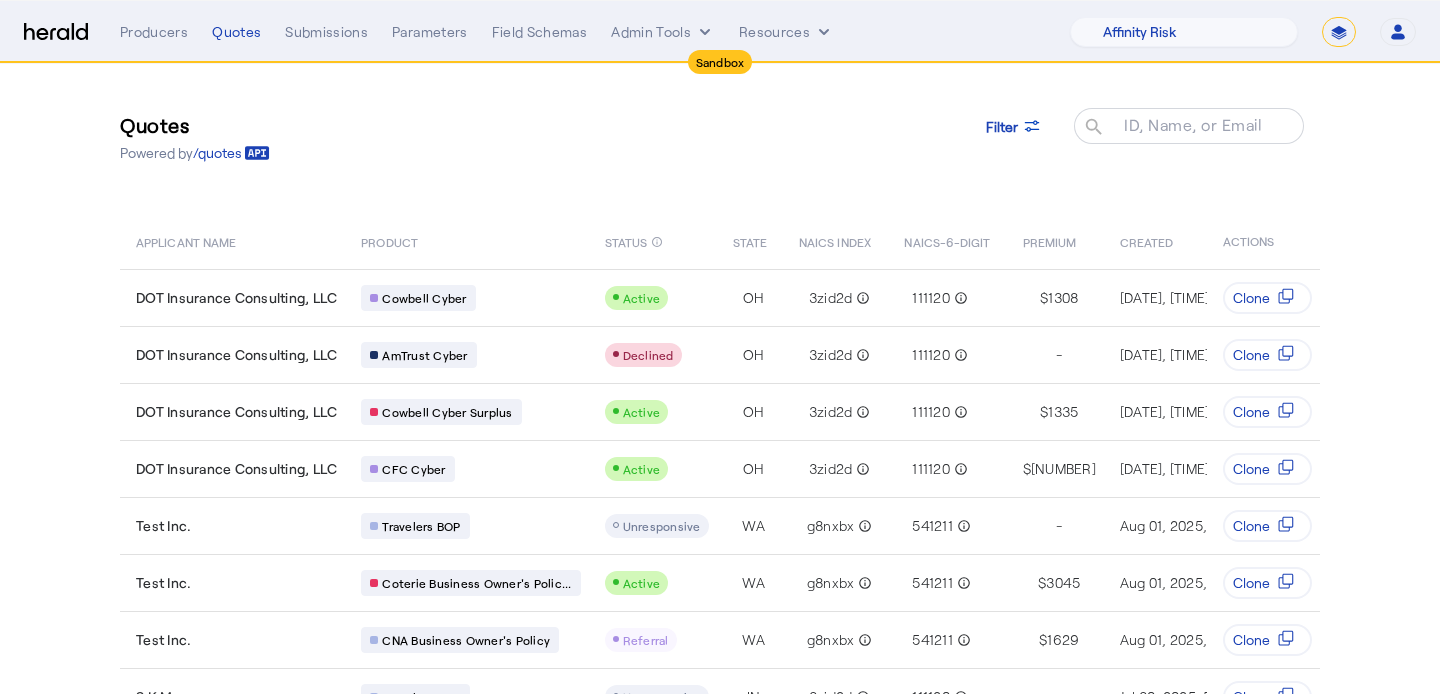 scroll, scrollTop: 17, scrollLeft: 0, axis: vertical 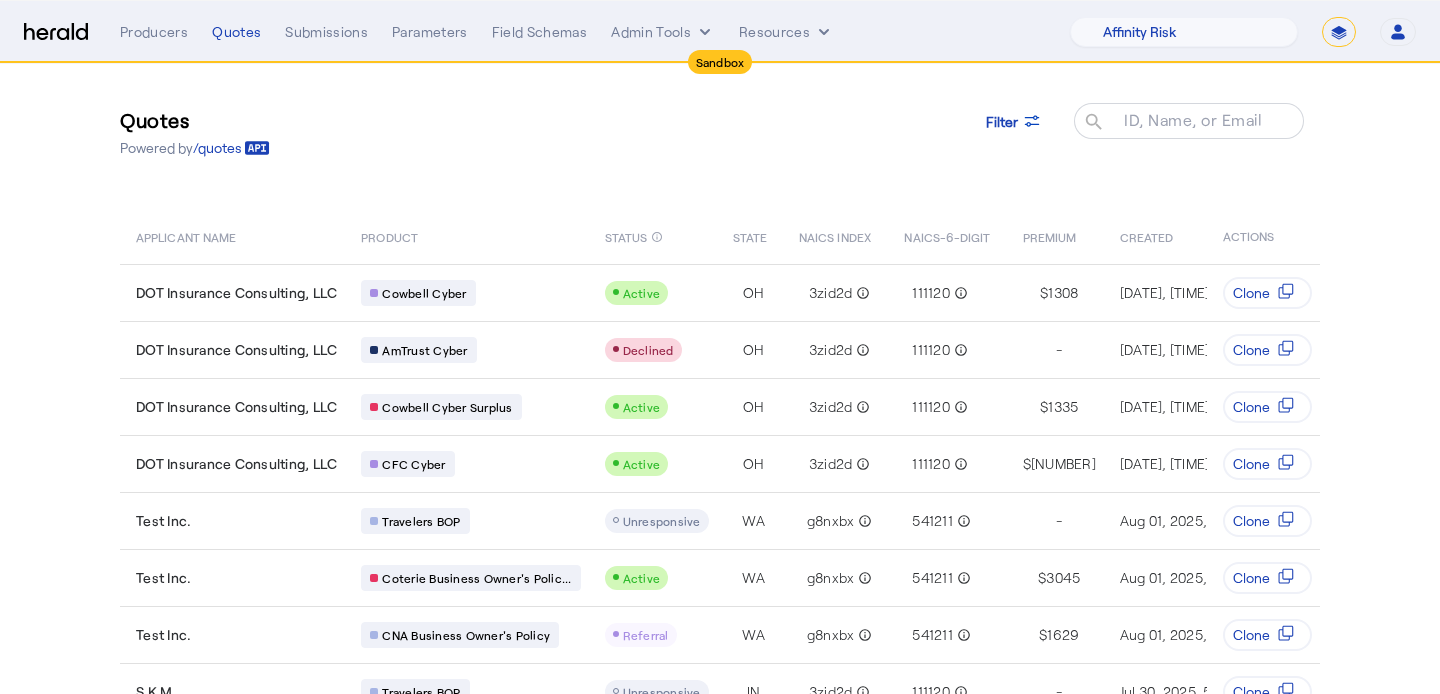 click 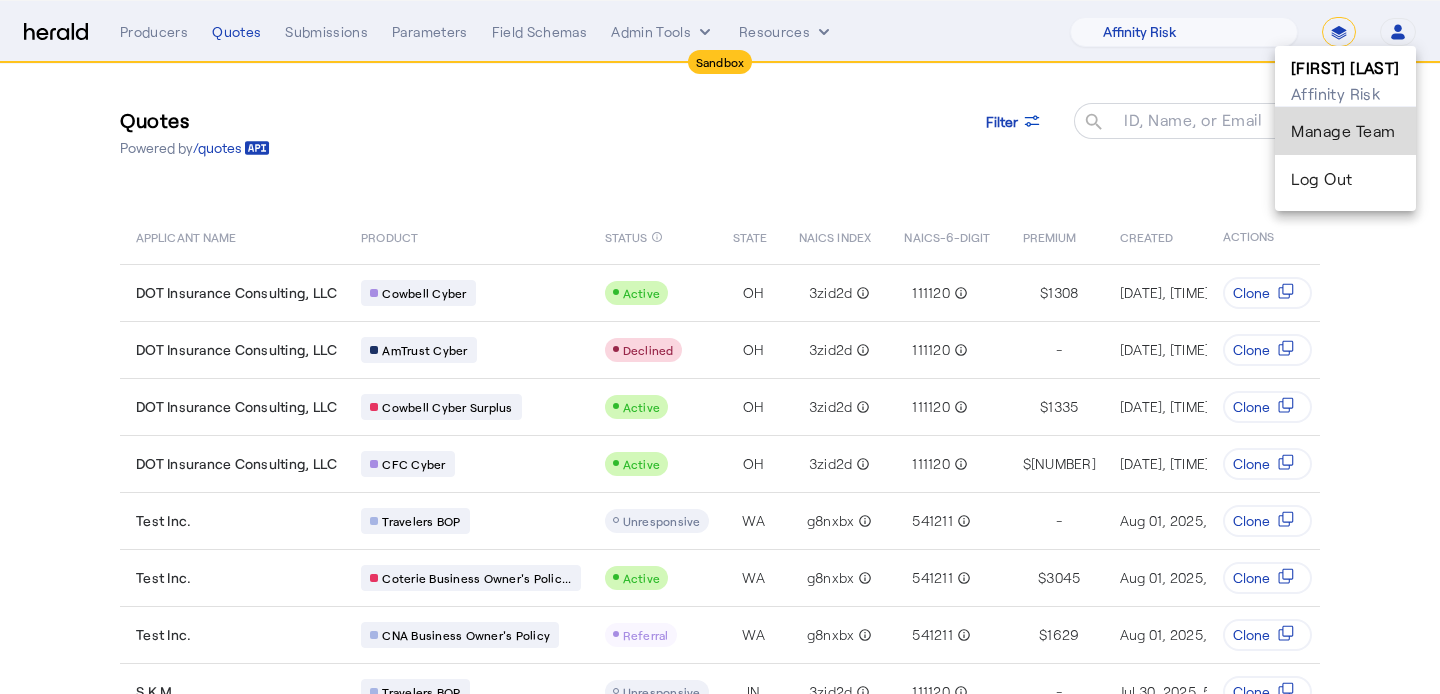 click on "Manage Team" at bounding box center [1345, 131] 